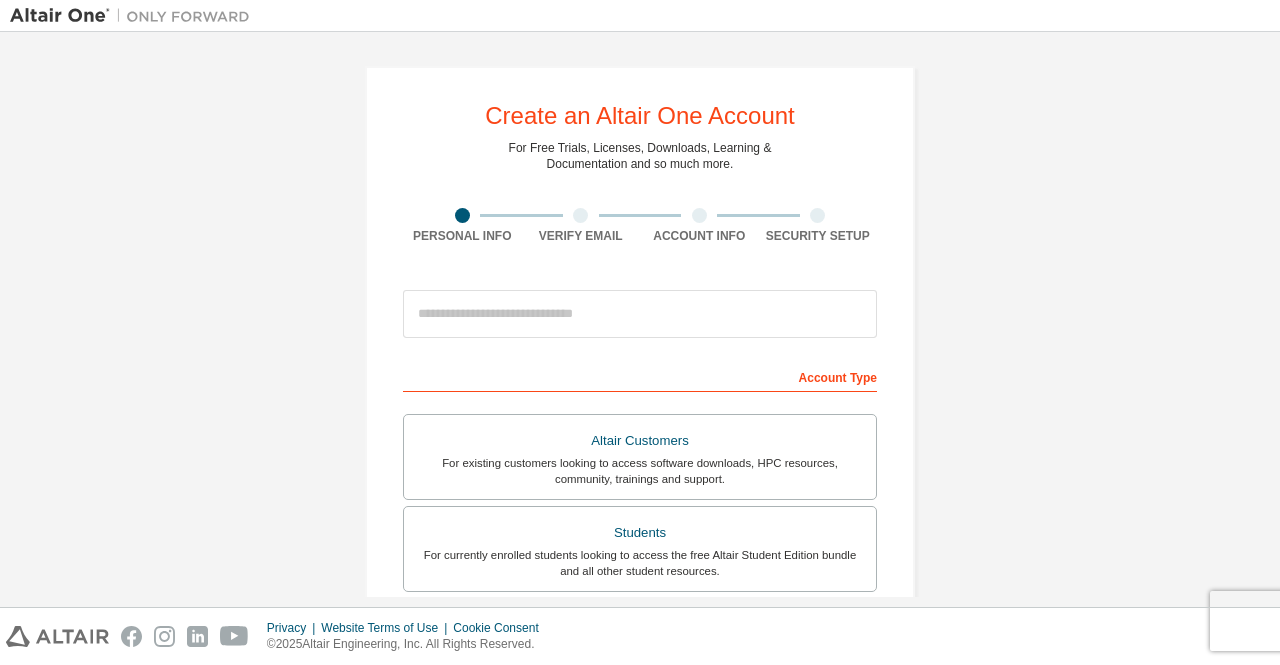 scroll, scrollTop: 0, scrollLeft: 0, axis: both 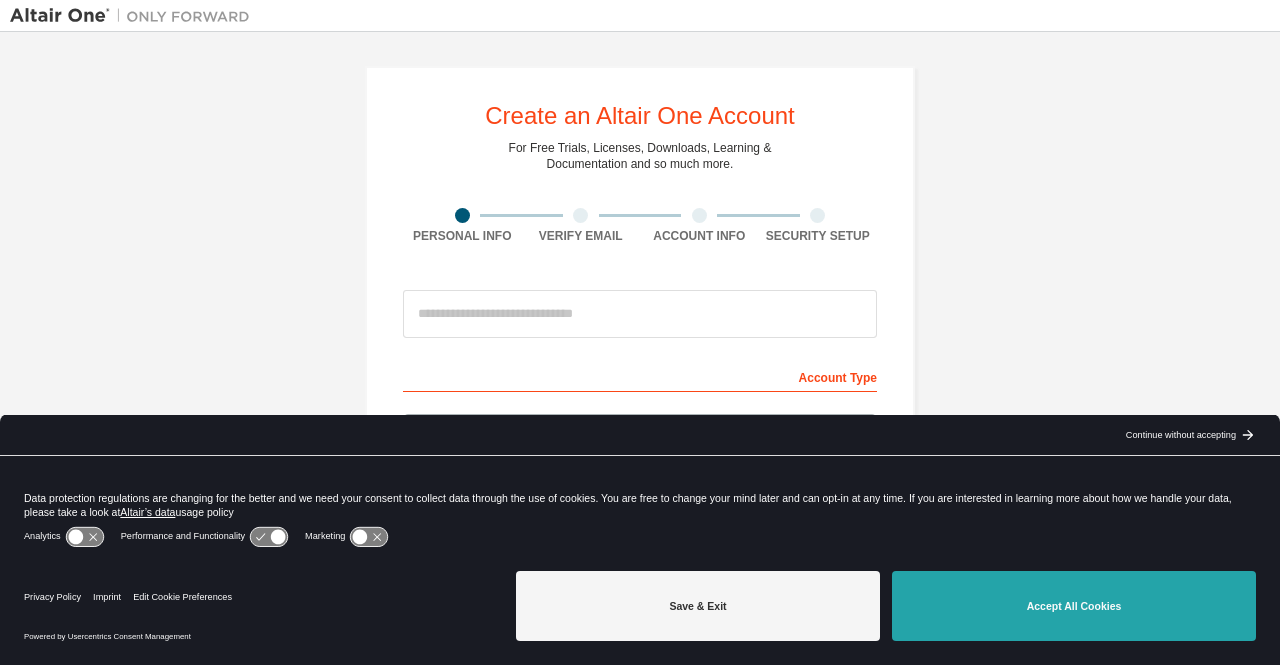 click on "Accept All Cookies" at bounding box center [1074, 606] 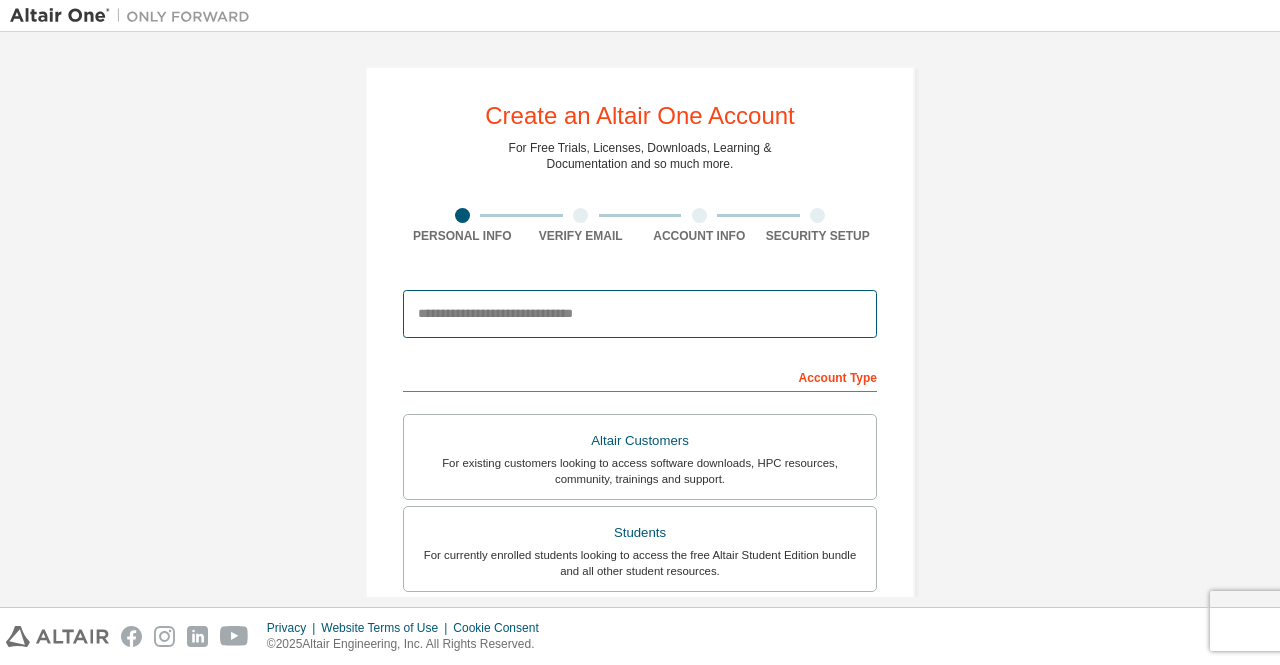 click at bounding box center [640, 314] 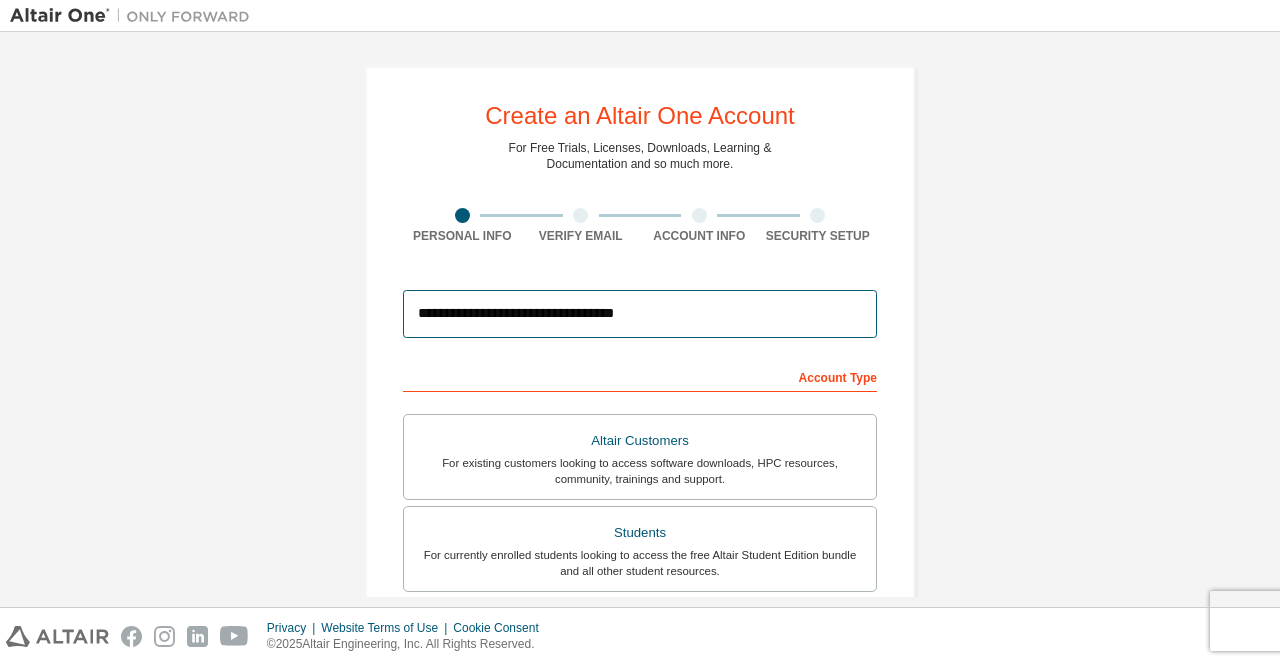 type on "*******" 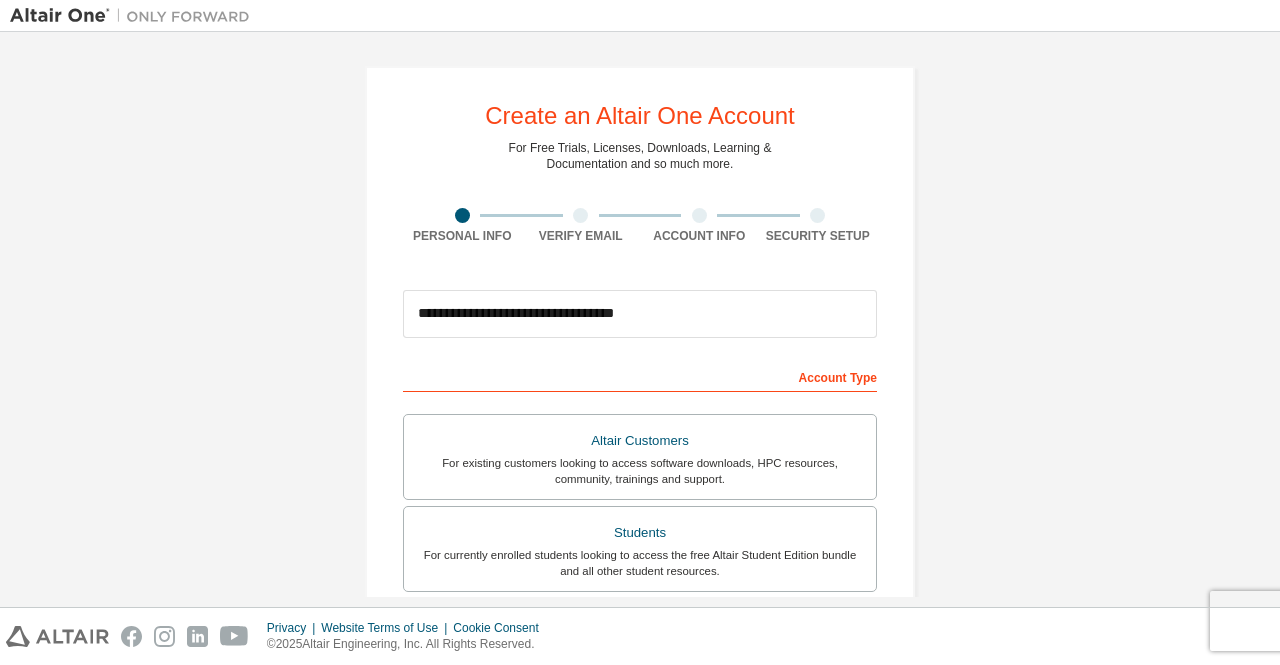 type on "*********" 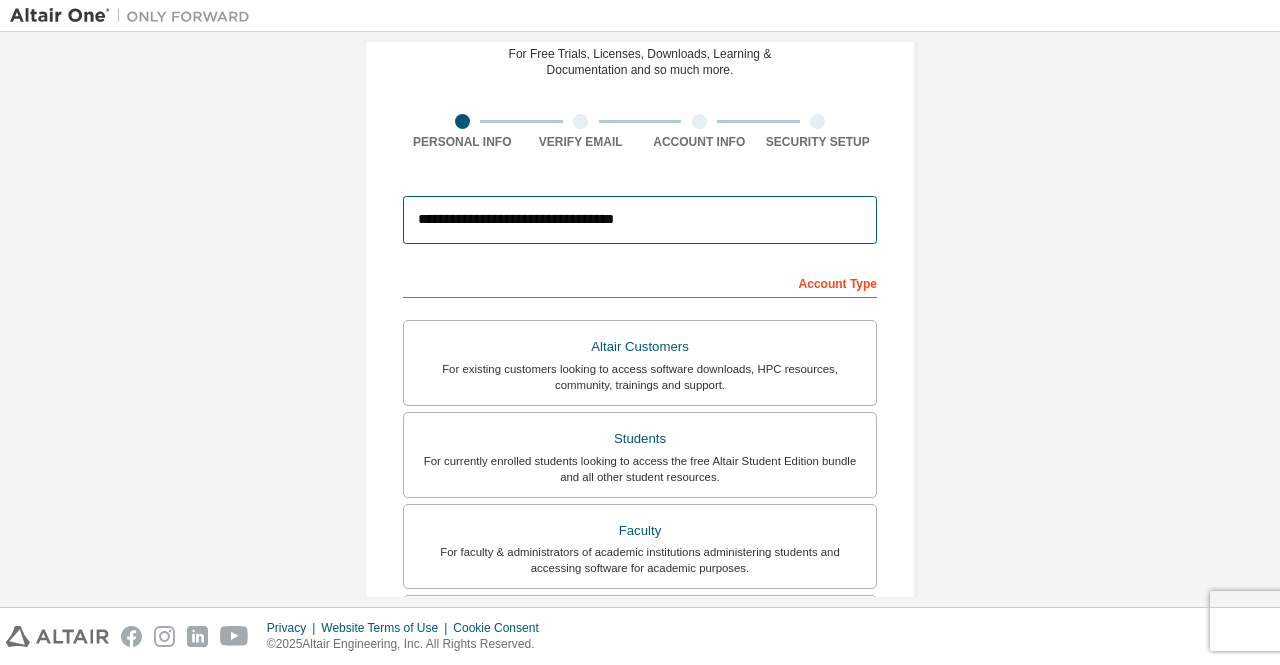 scroll, scrollTop: 108, scrollLeft: 0, axis: vertical 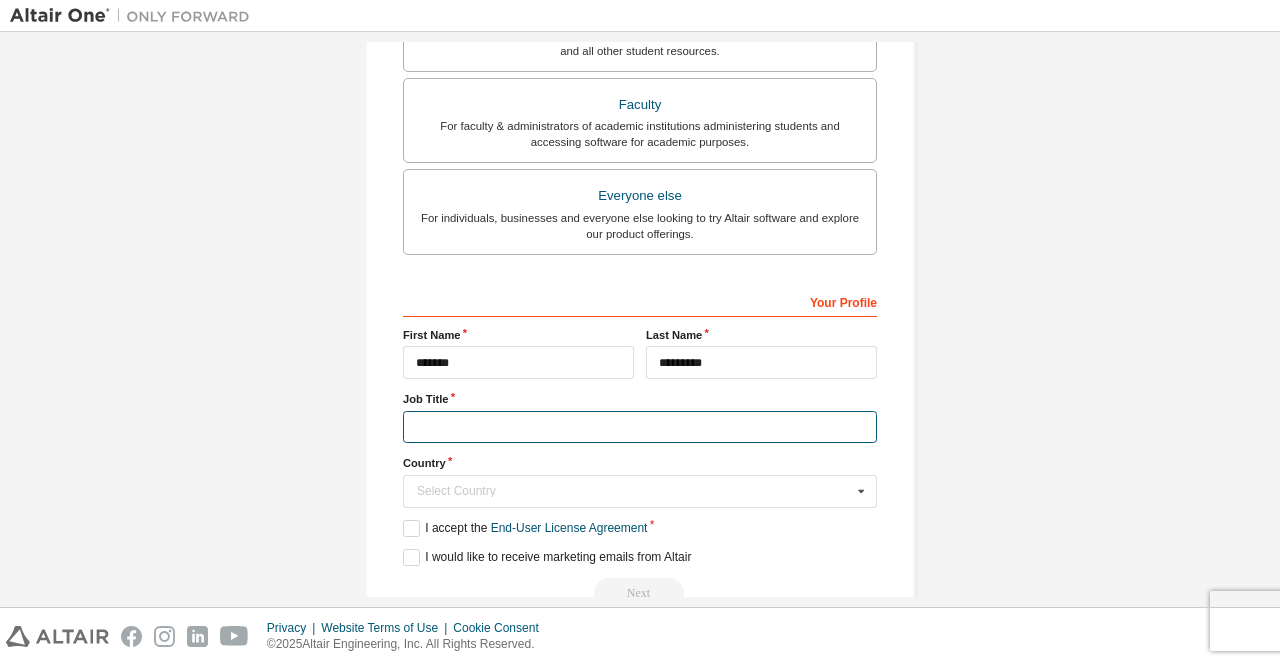 click at bounding box center [640, 427] 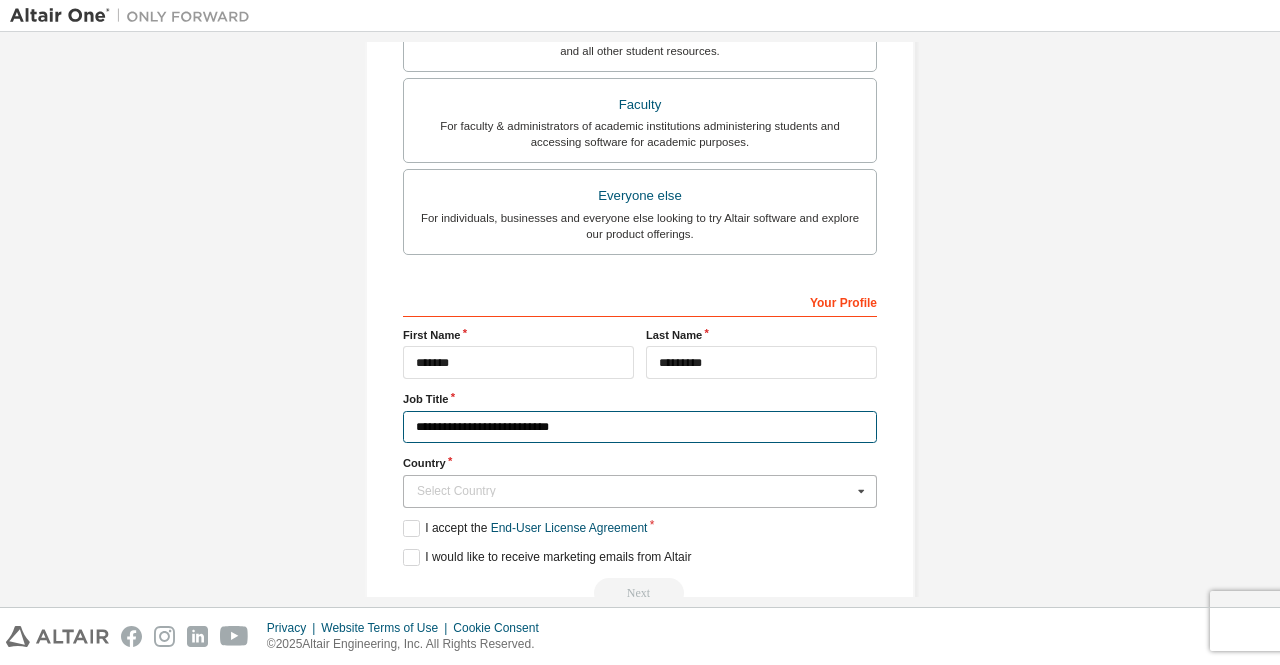 type on "**********" 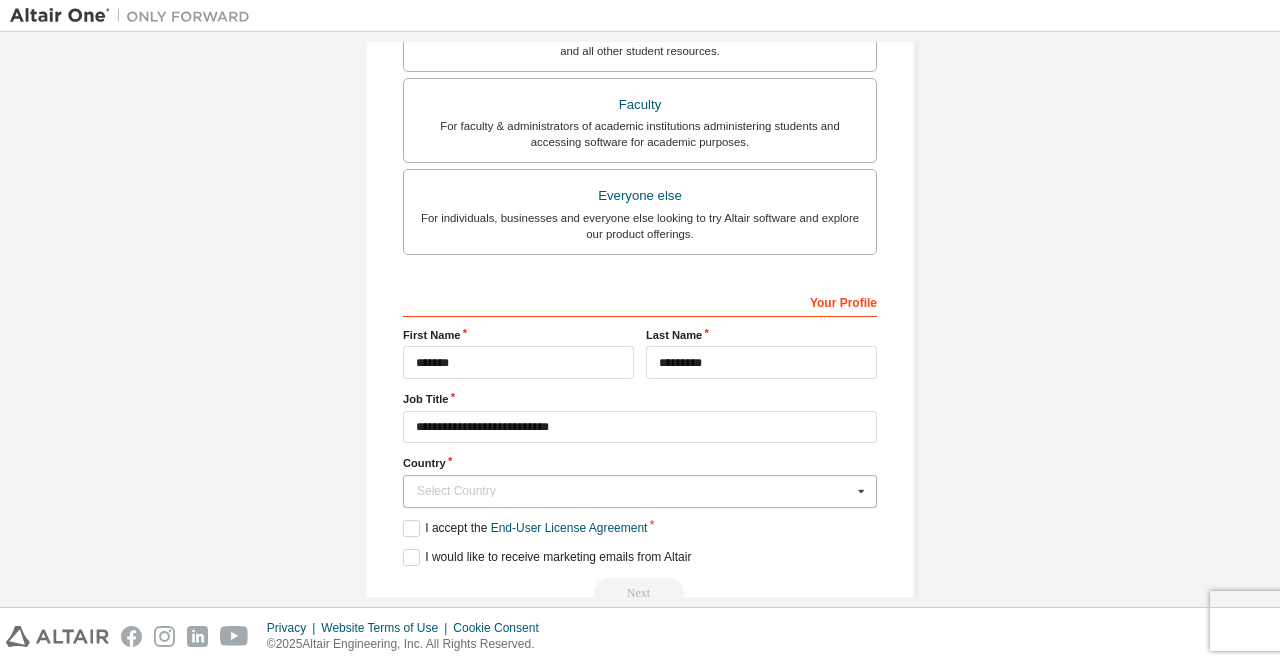 click on "Select Country" at bounding box center [634, 491] 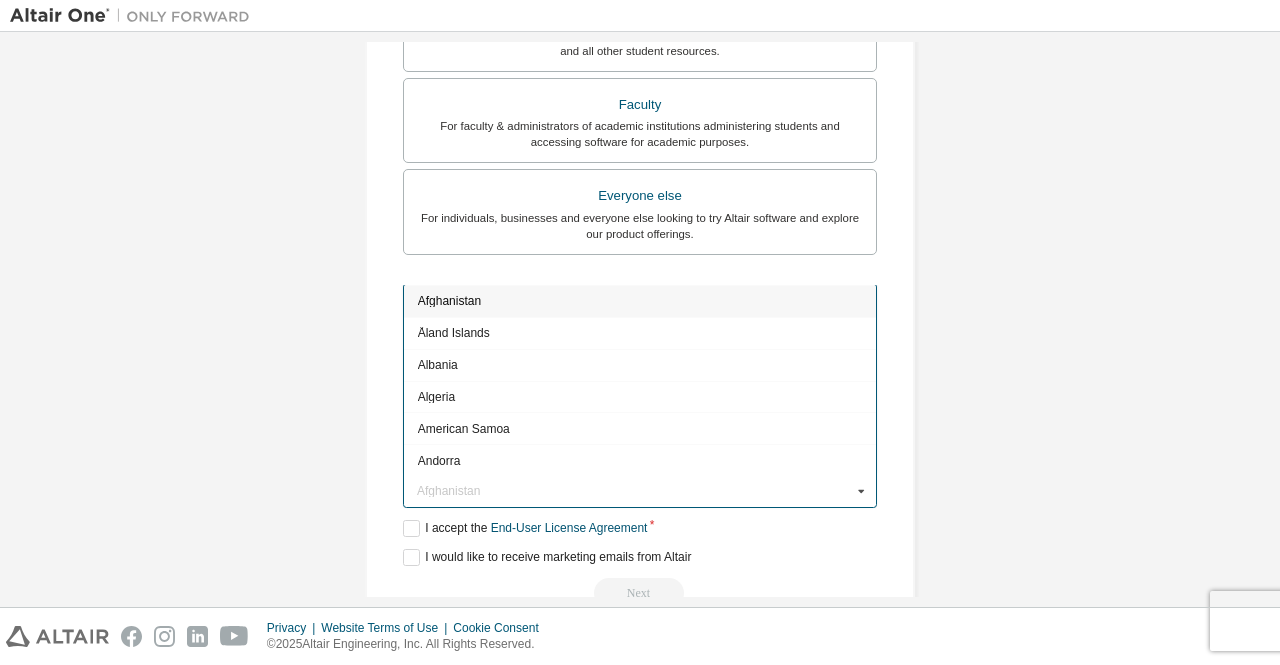 click at bounding box center [861, 491] 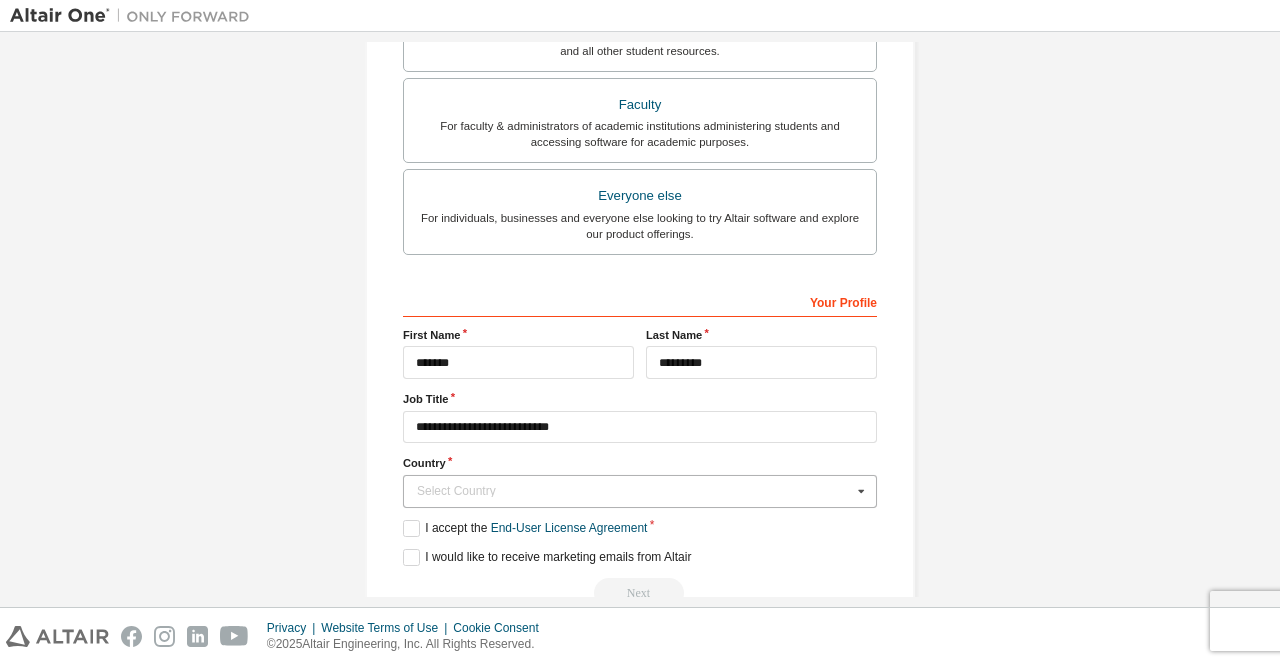 click at bounding box center [861, 491] 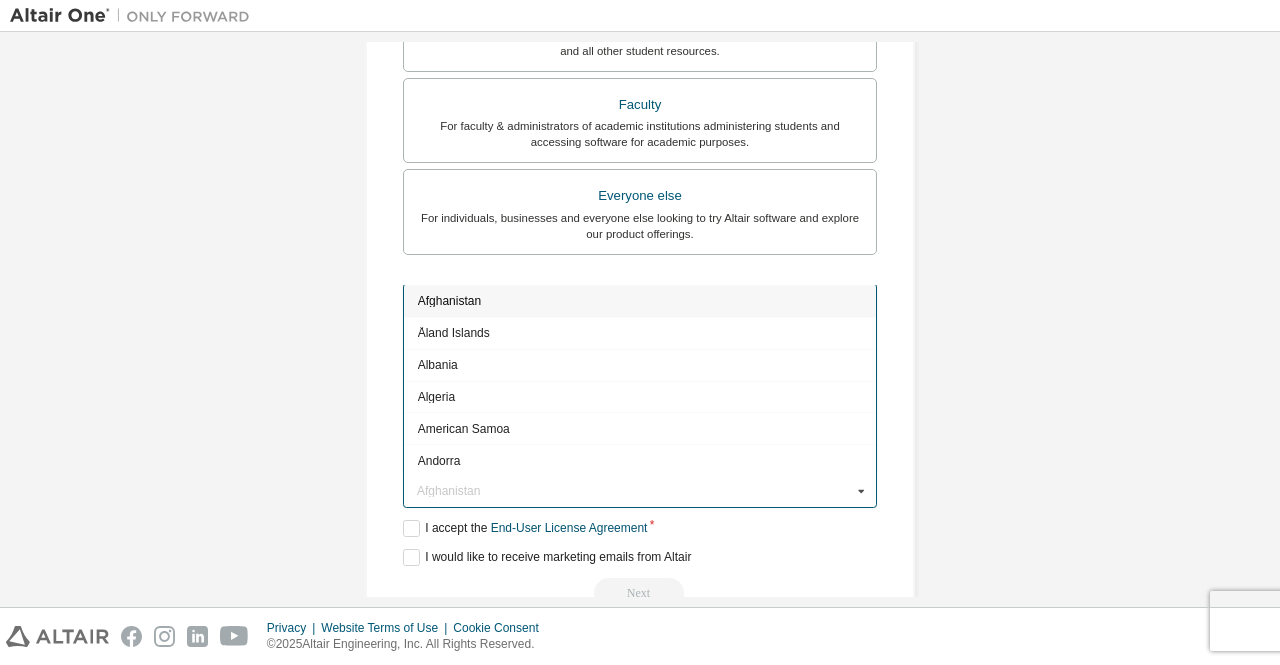 click at bounding box center (861, 491) 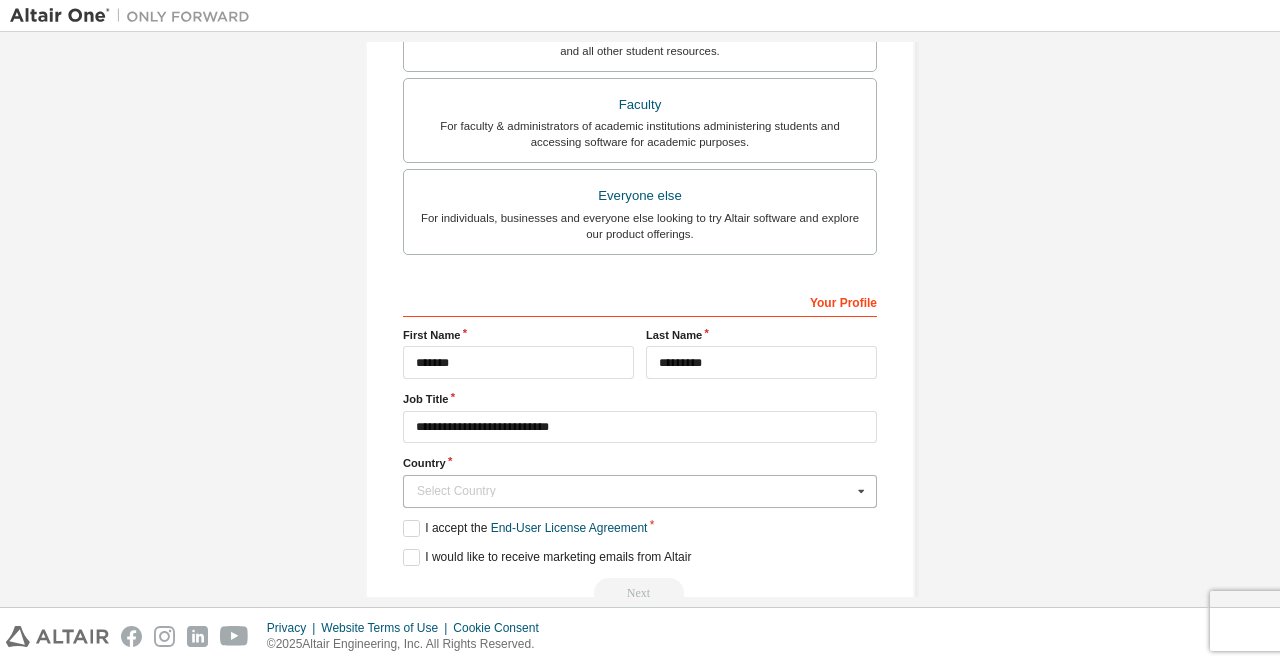 click at bounding box center [861, 491] 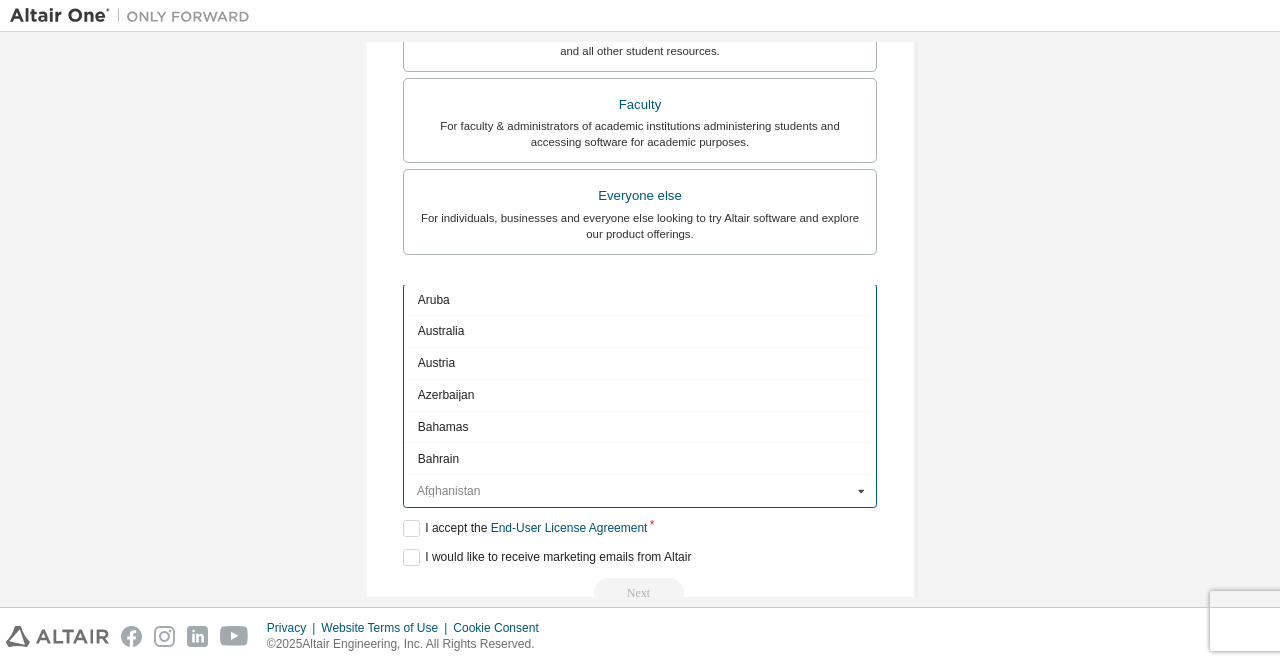 scroll, scrollTop: 284, scrollLeft: 0, axis: vertical 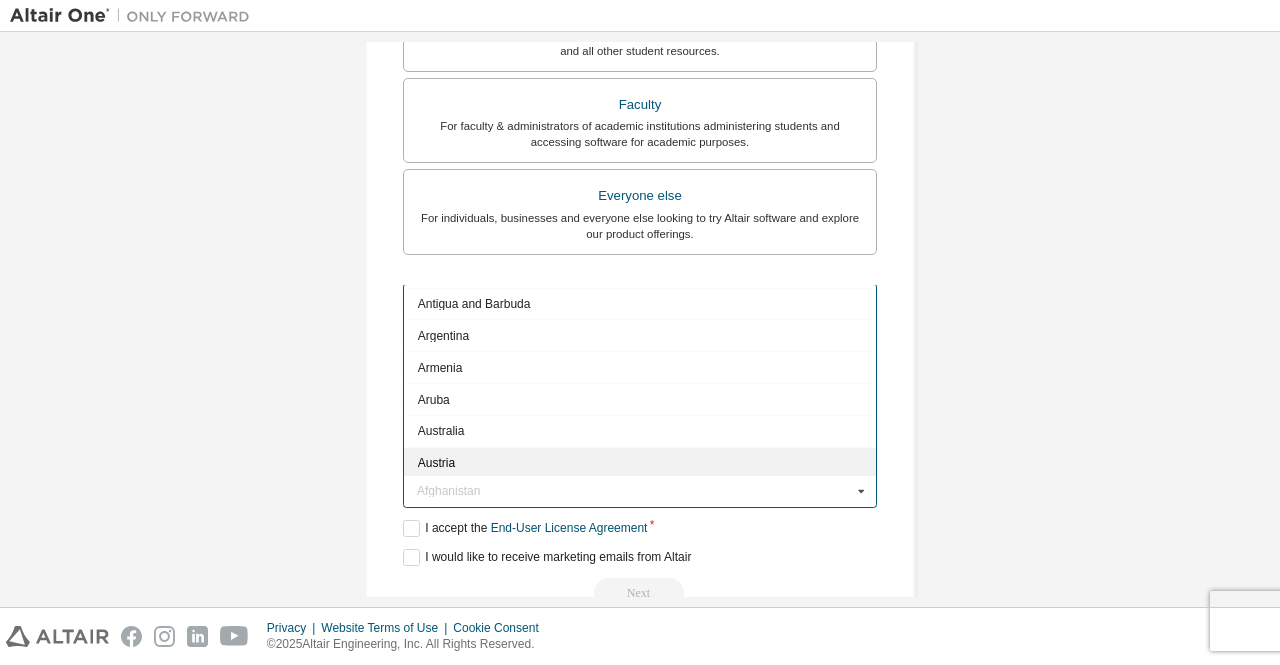 click on "Austria" at bounding box center (640, 463) 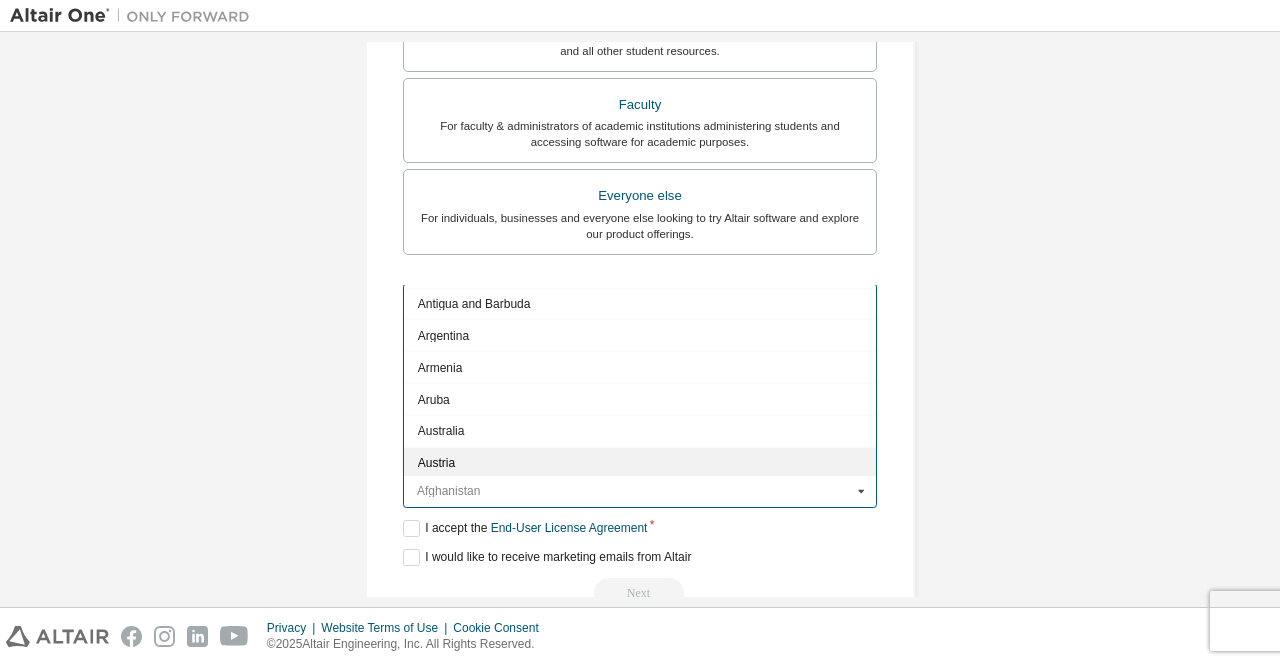 type on "***" 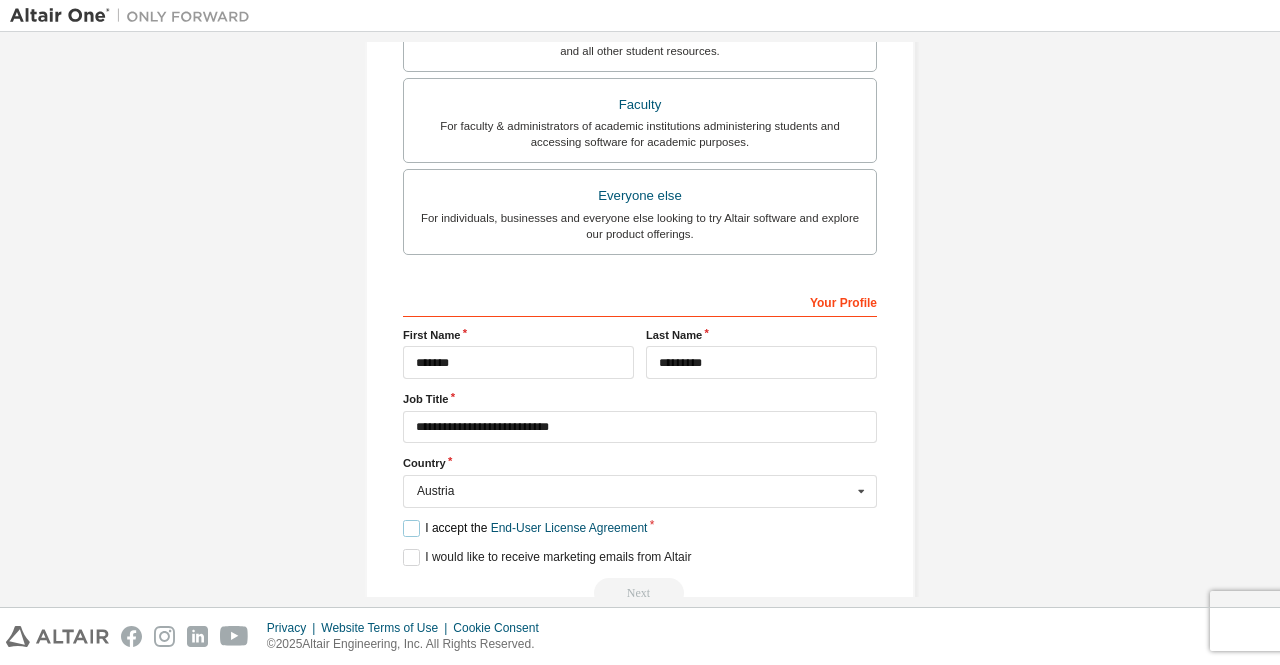 click on "I accept the    End-User License Agreement" at bounding box center [525, 528] 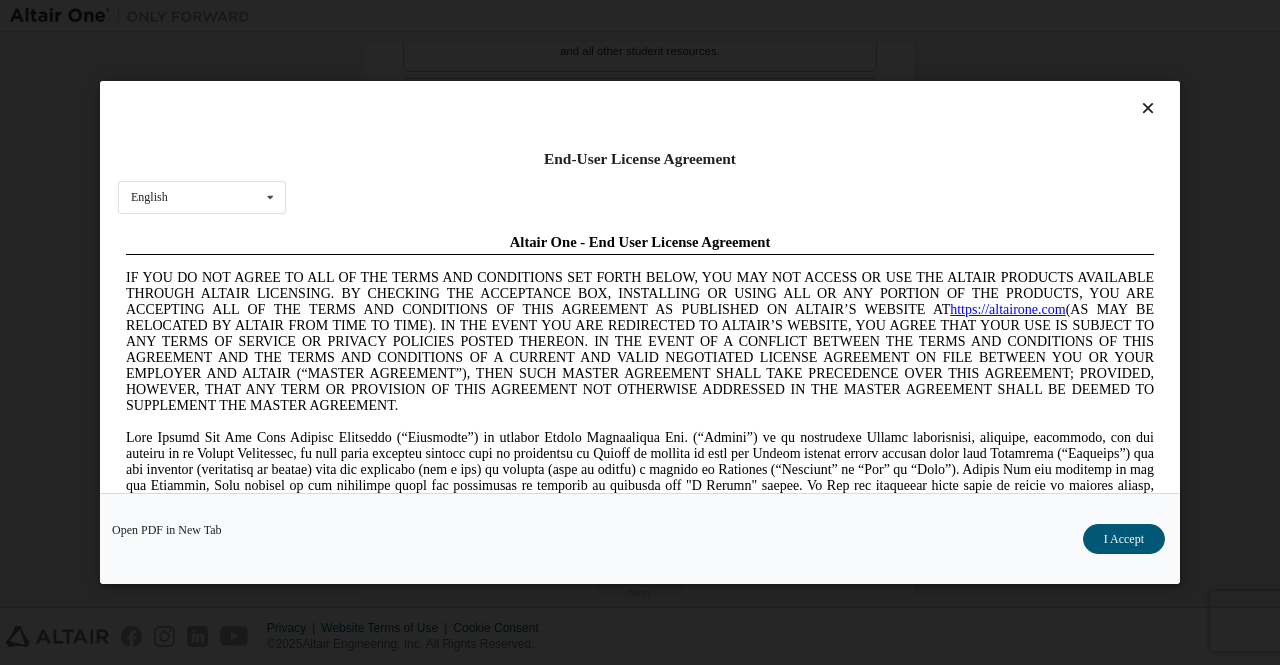 scroll, scrollTop: 0, scrollLeft: 0, axis: both 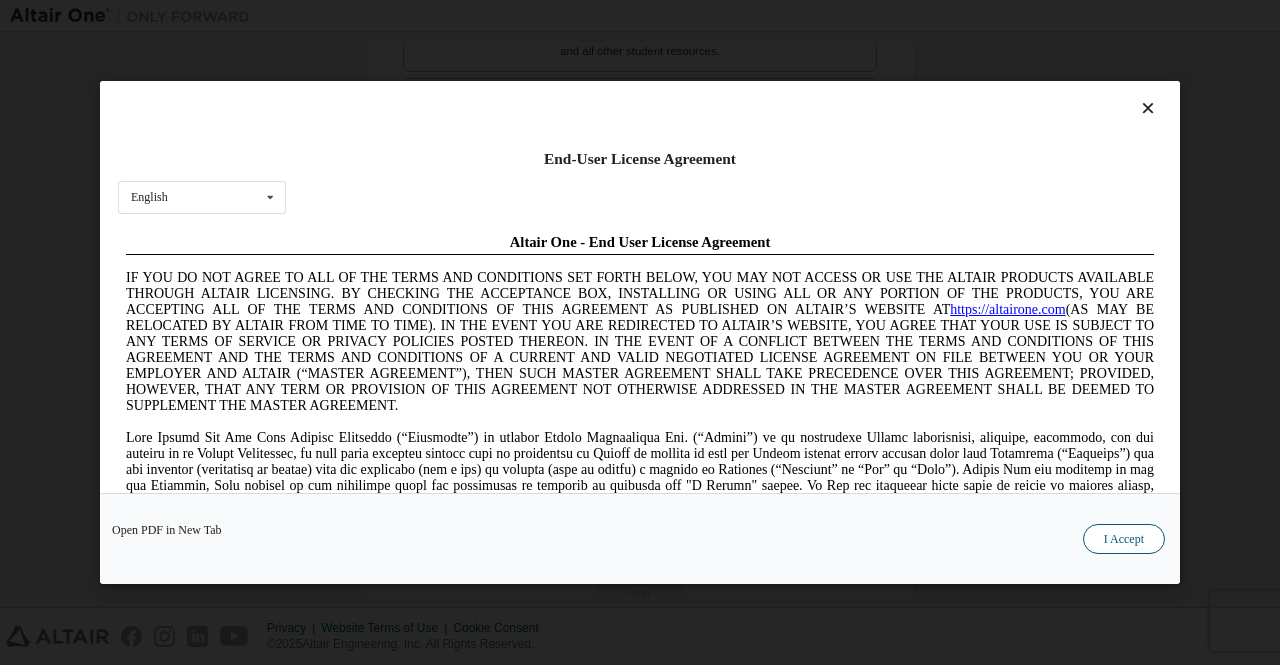 click on "I Accept" at bounding box center [1124, 539] 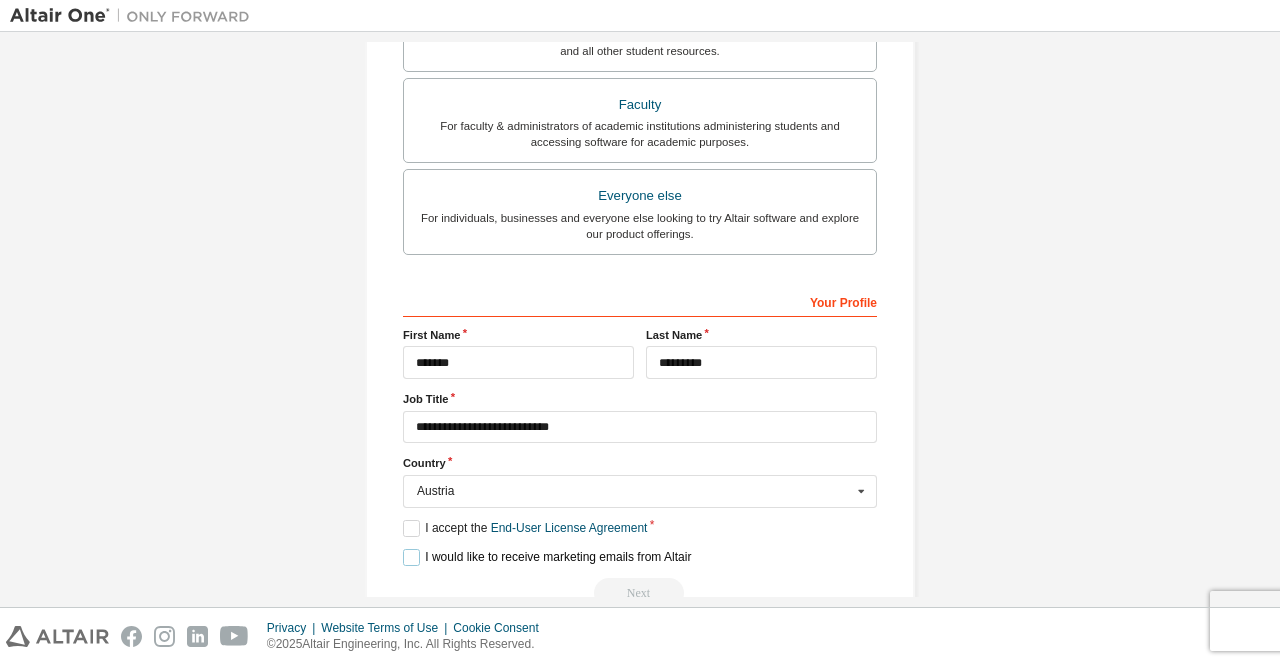 click on "I would like to receive marketing emails from Altair" at bounding box center (547, 557) 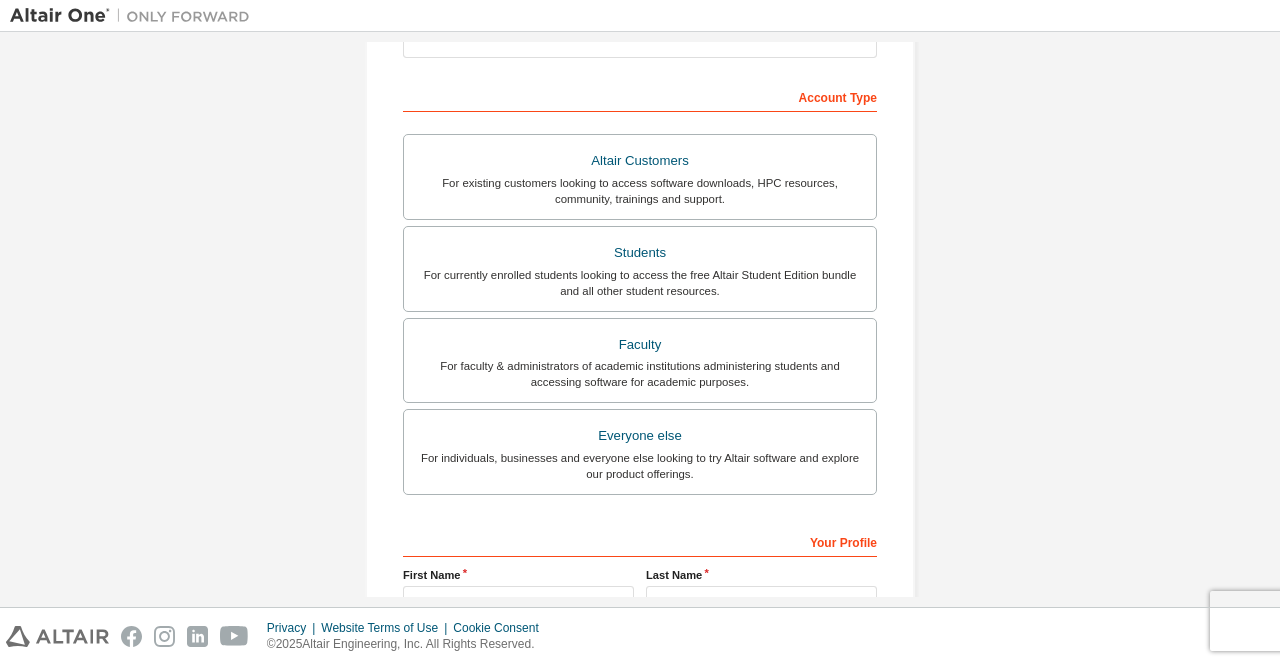 scroll, scrollTop: 304, scrollLeft: 0, axis: vertical 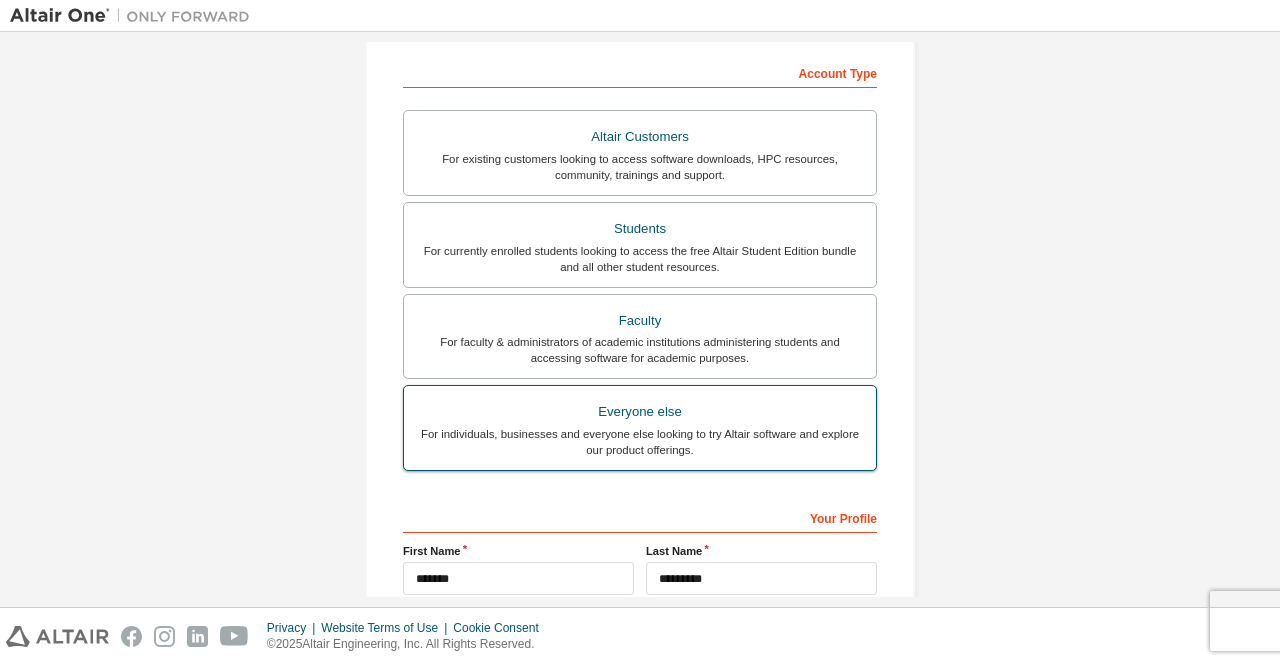 click on "Everyone else" at bounding box center [640, 412] 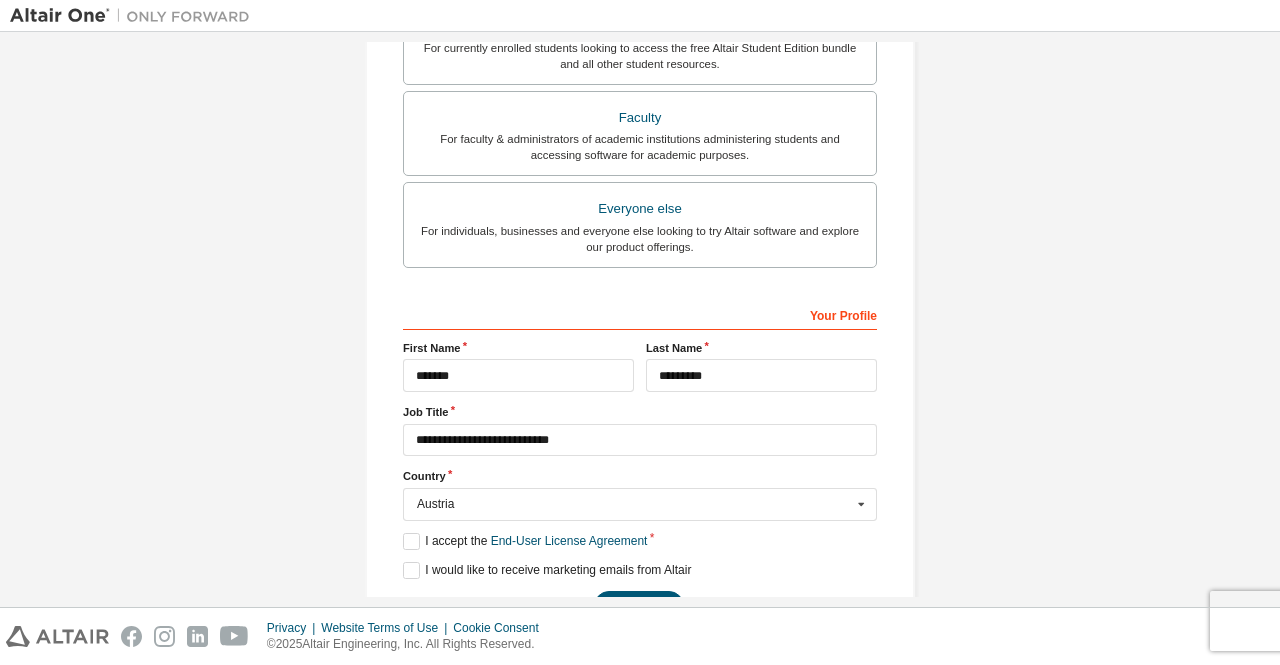 scroll, scrollTop: 562, scrollLeft: 0, axis: vertical 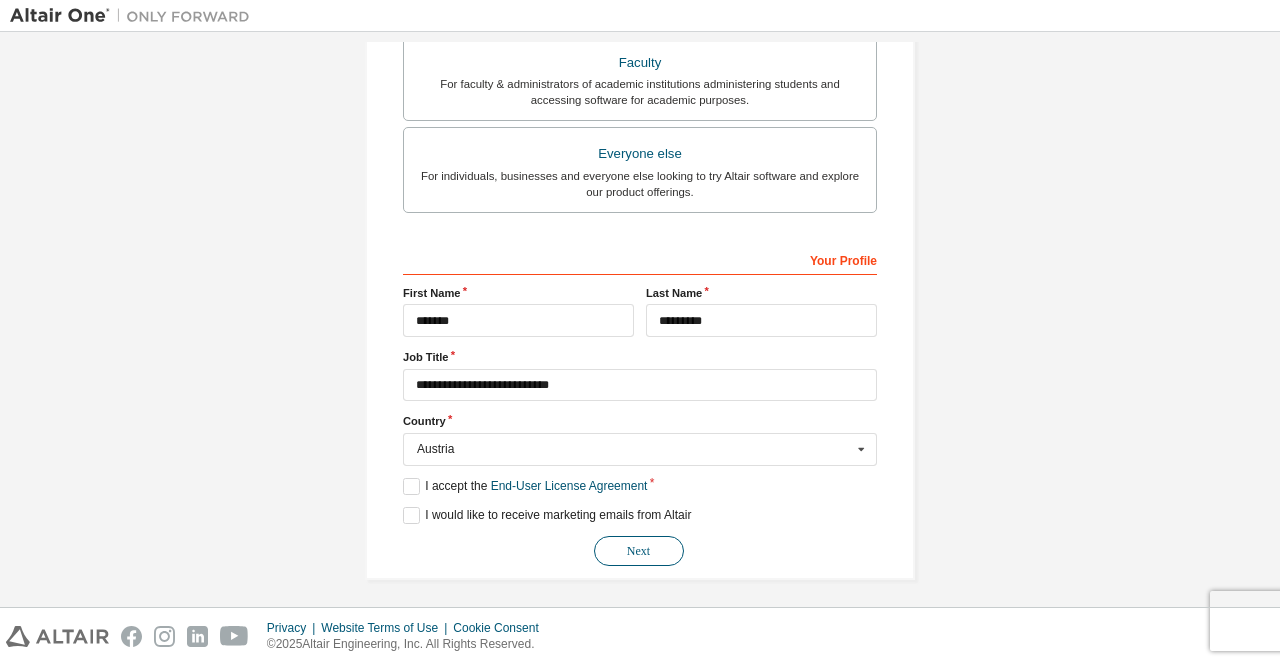 click on "Next" at bounding box center (639, 551) 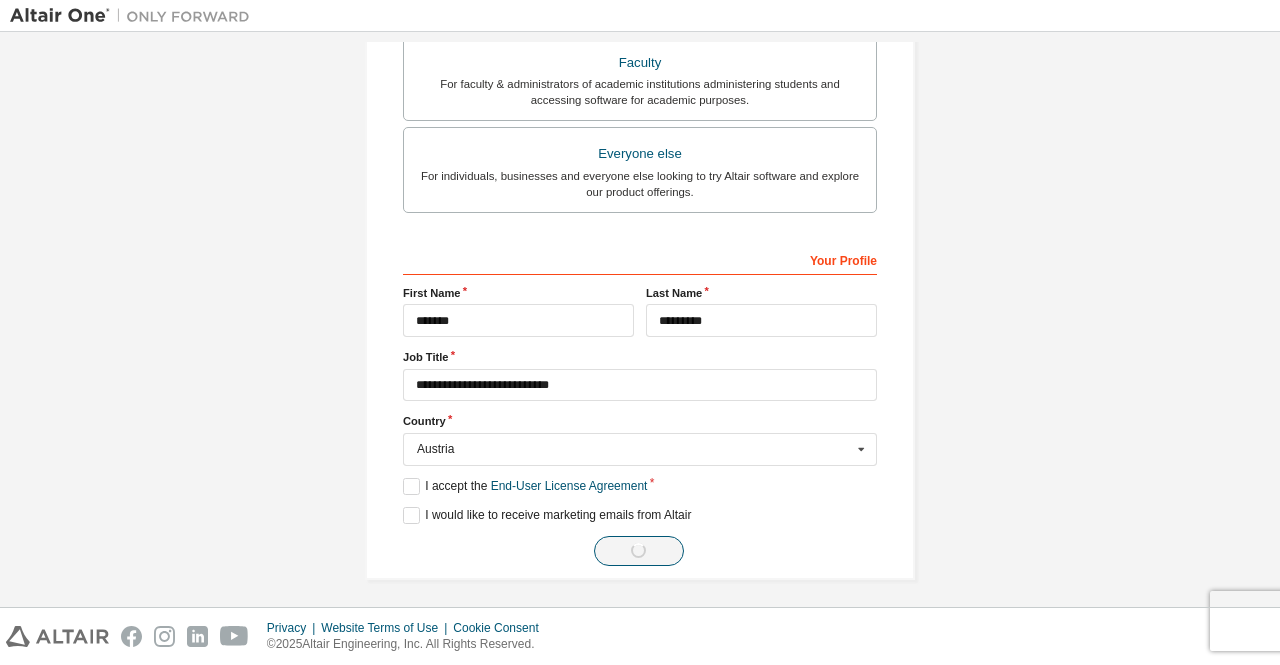 scroll, scrollTop: 0, scrollLeft: 0, axis: both 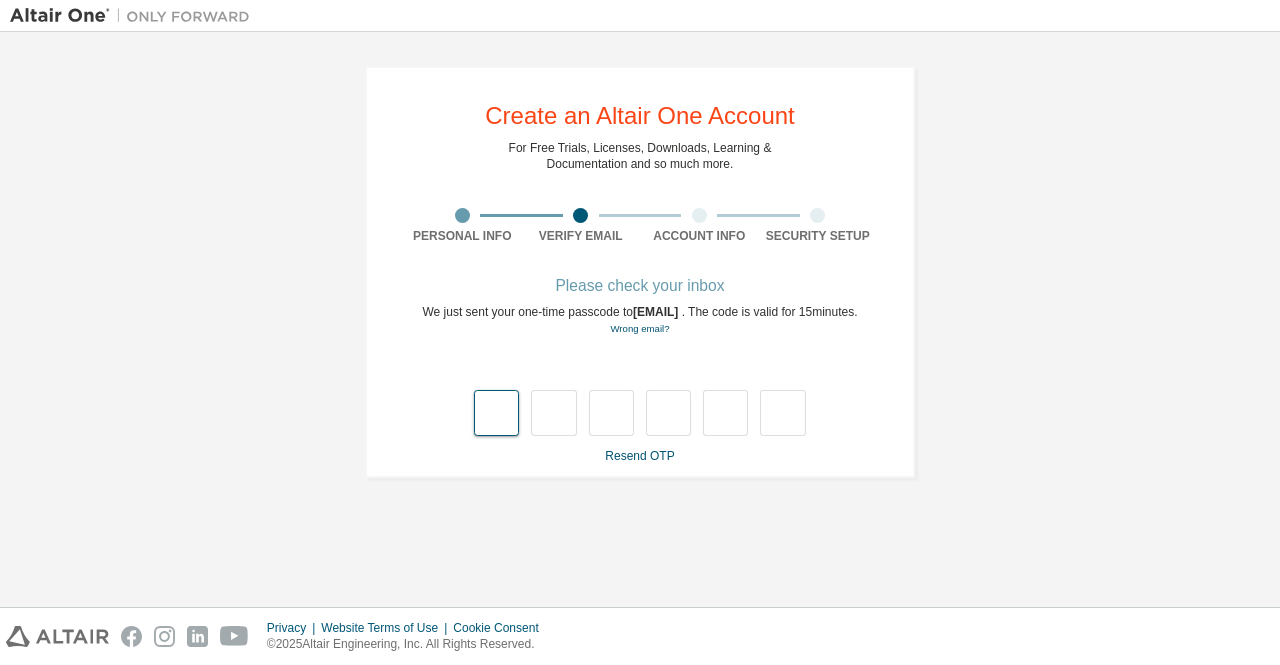 type on "*" 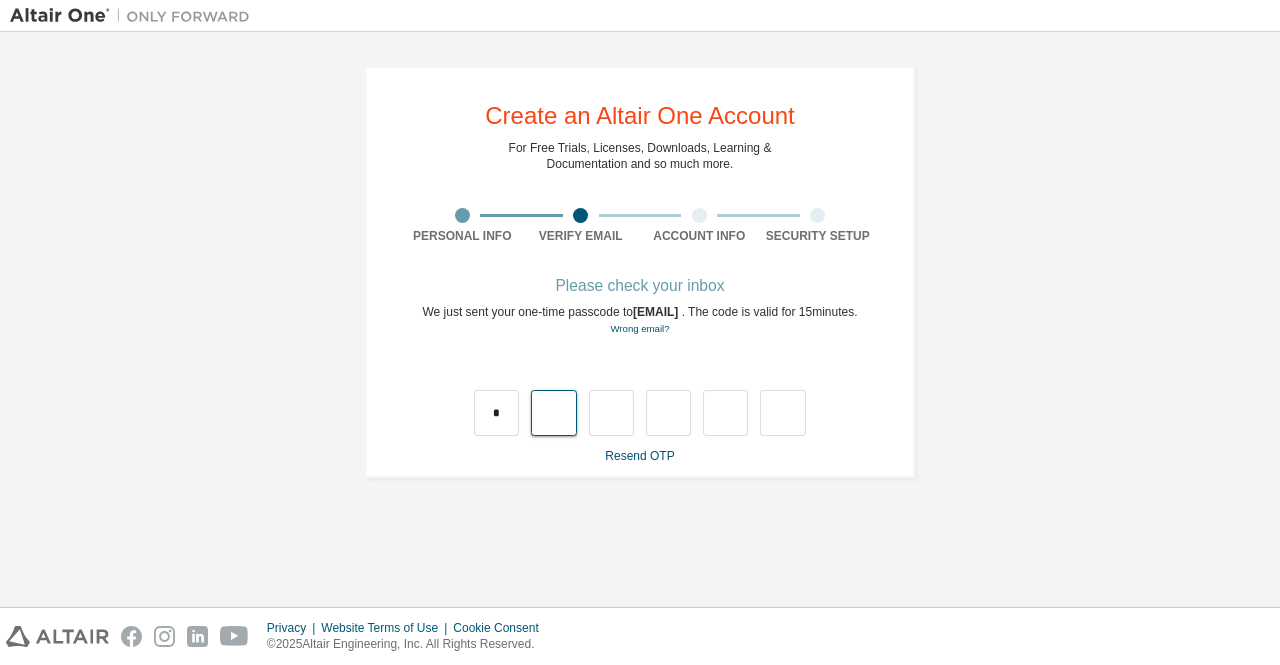 type on "*" 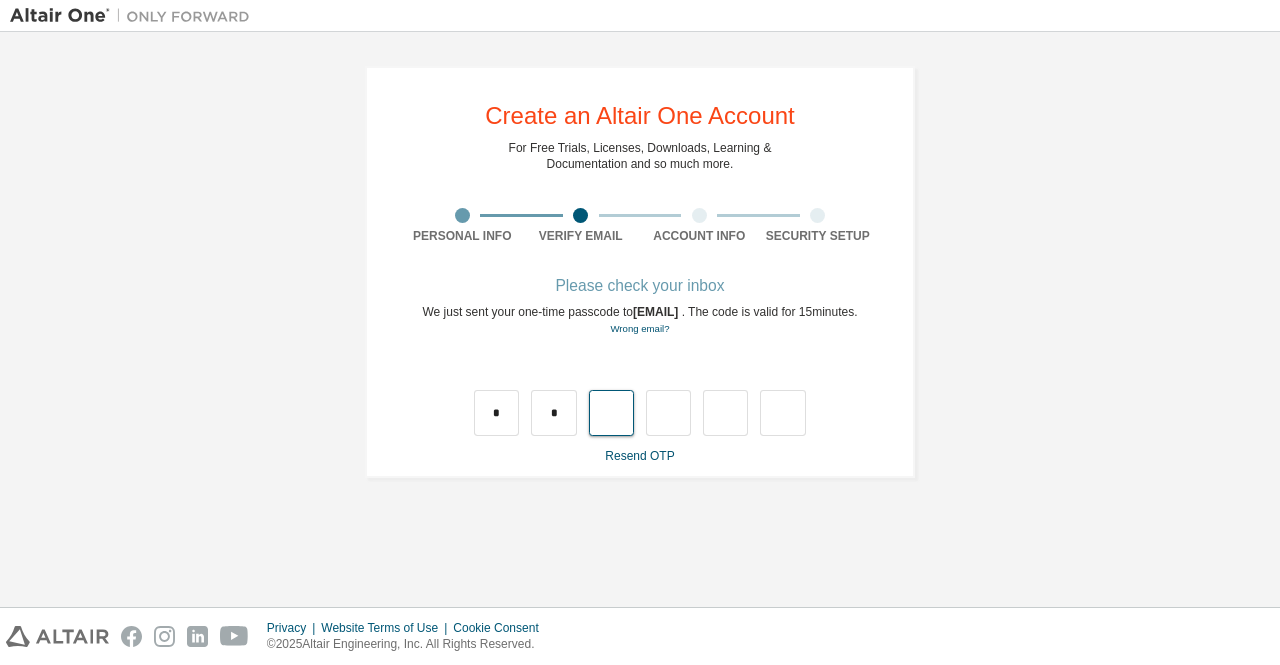 type on "*" 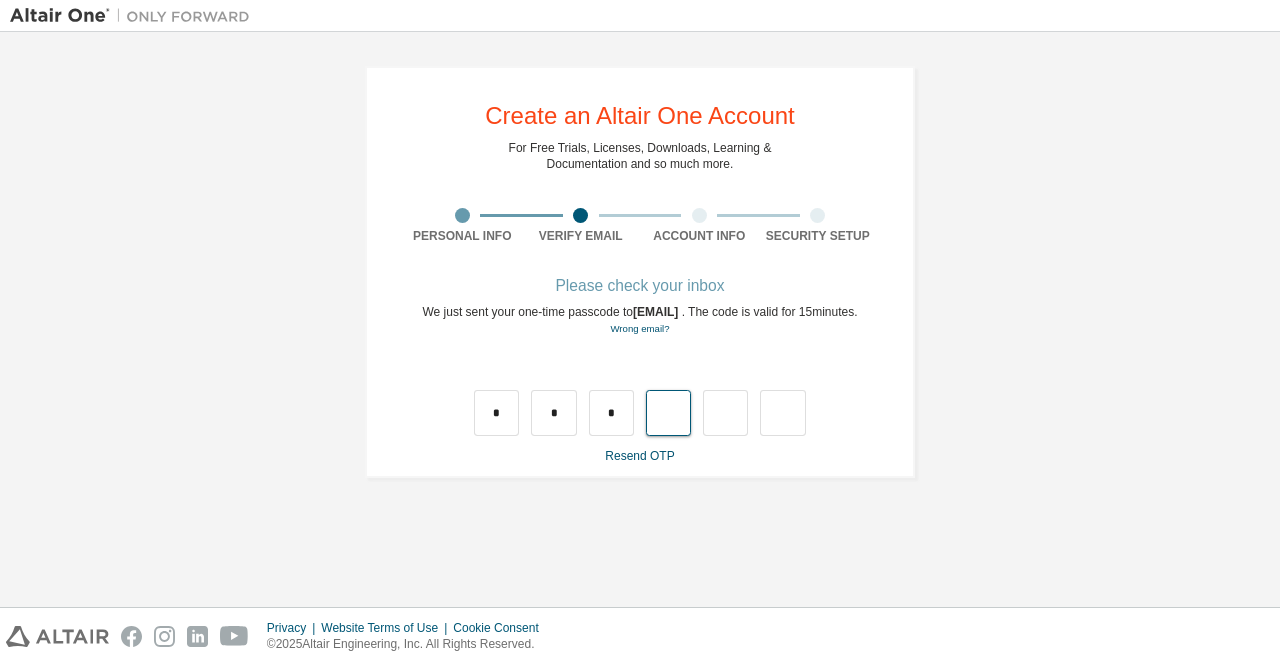 type on "*" 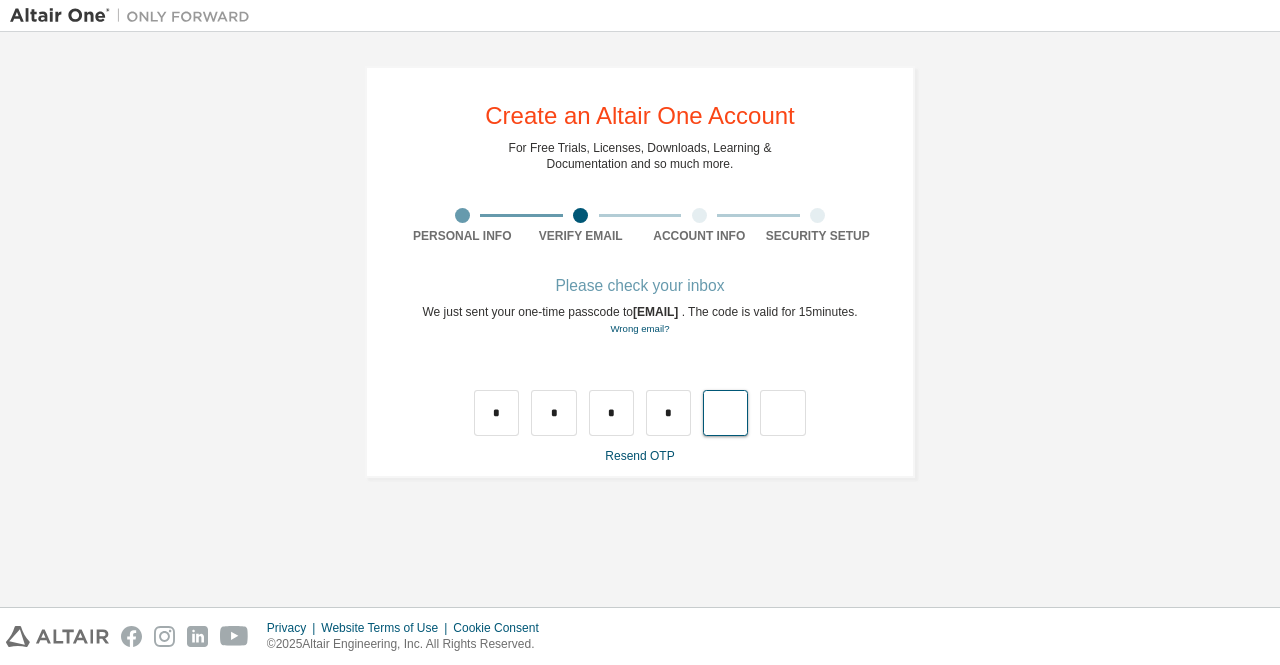 type on "*" 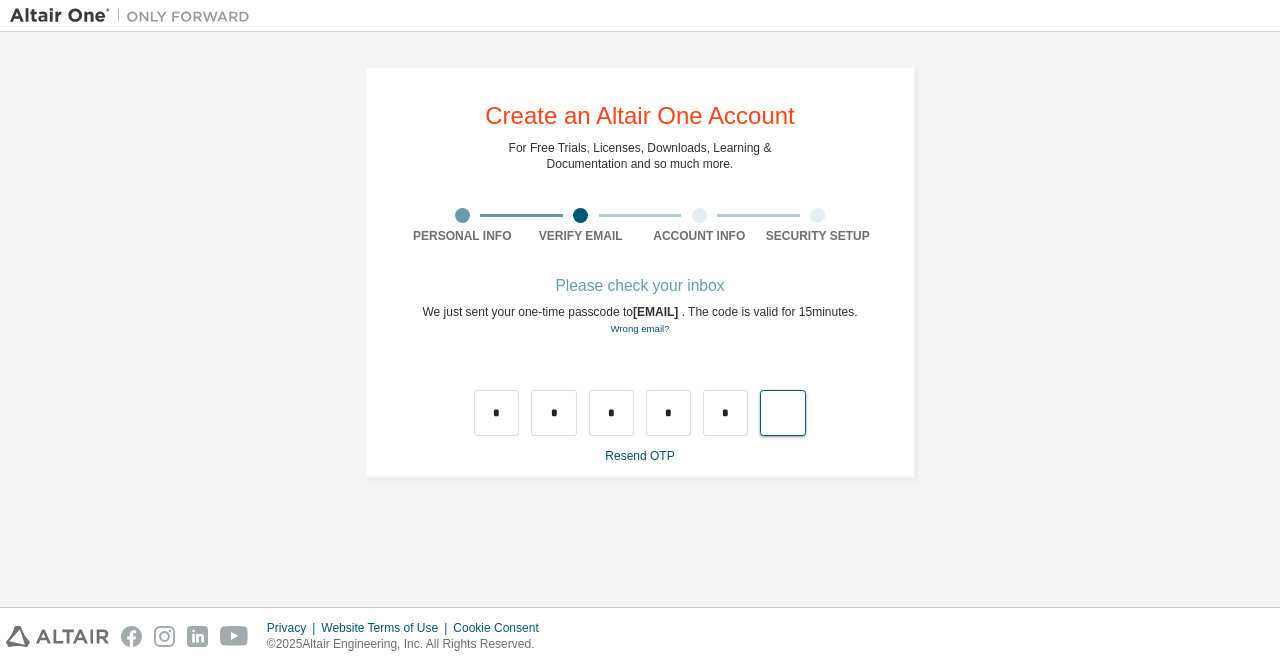 type on "*" 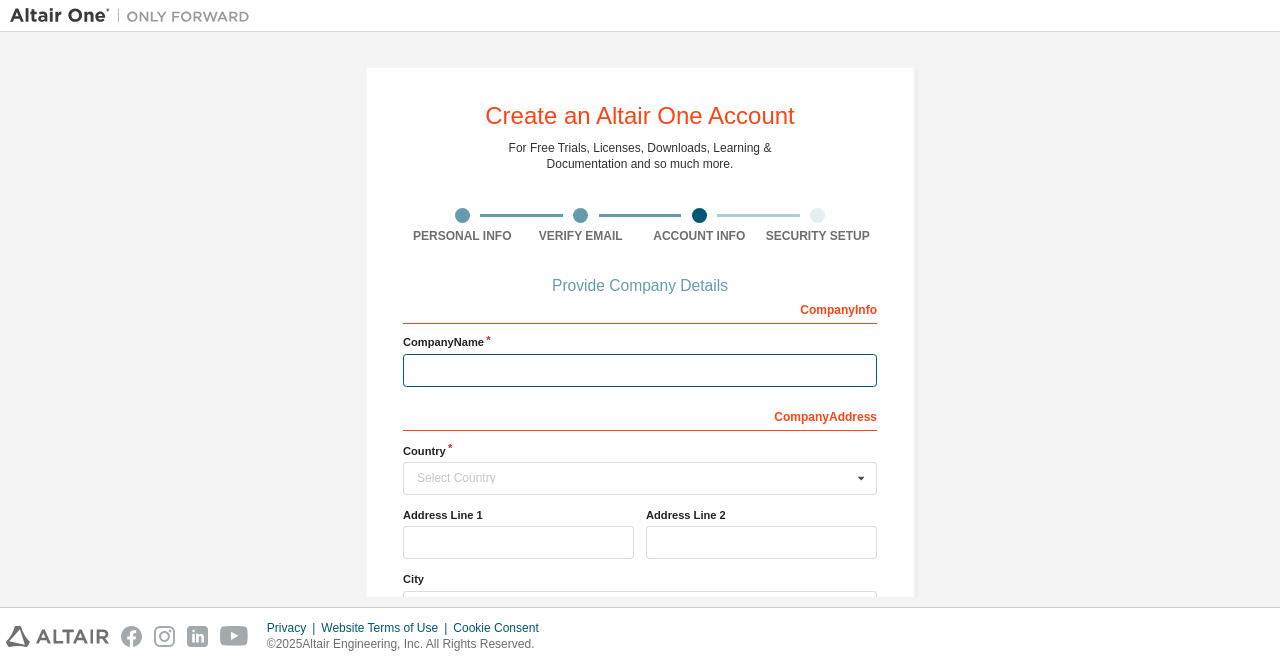 click at bounding box center [640, 370] 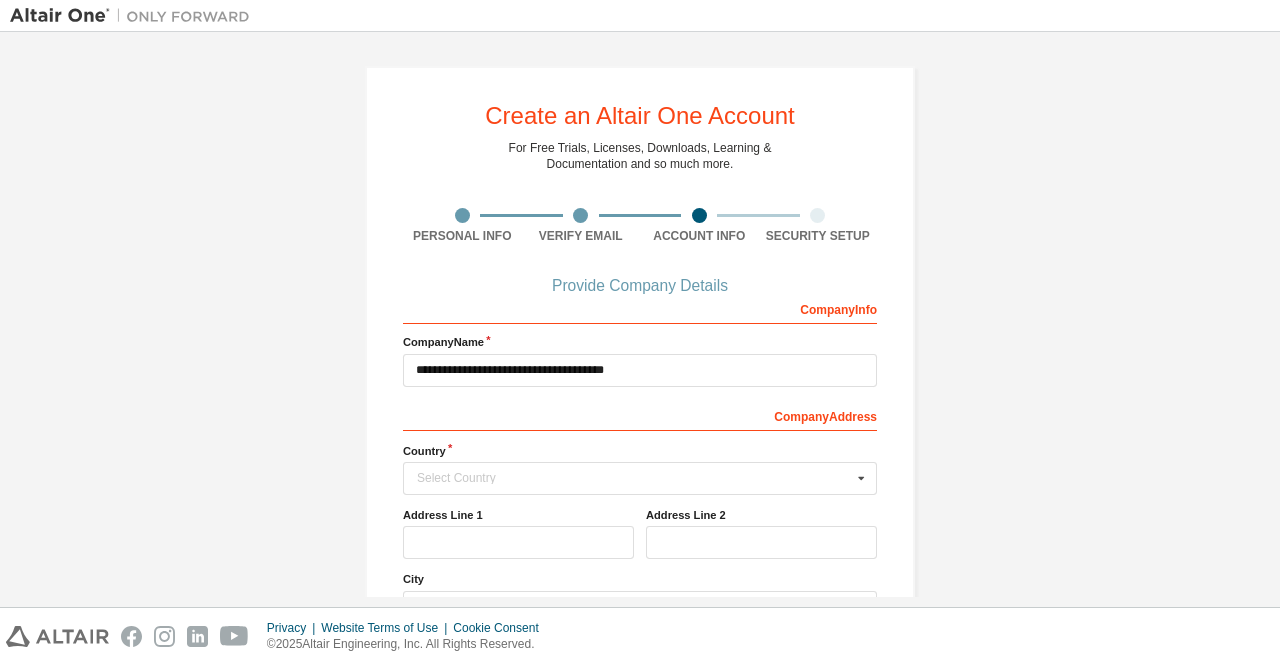 type 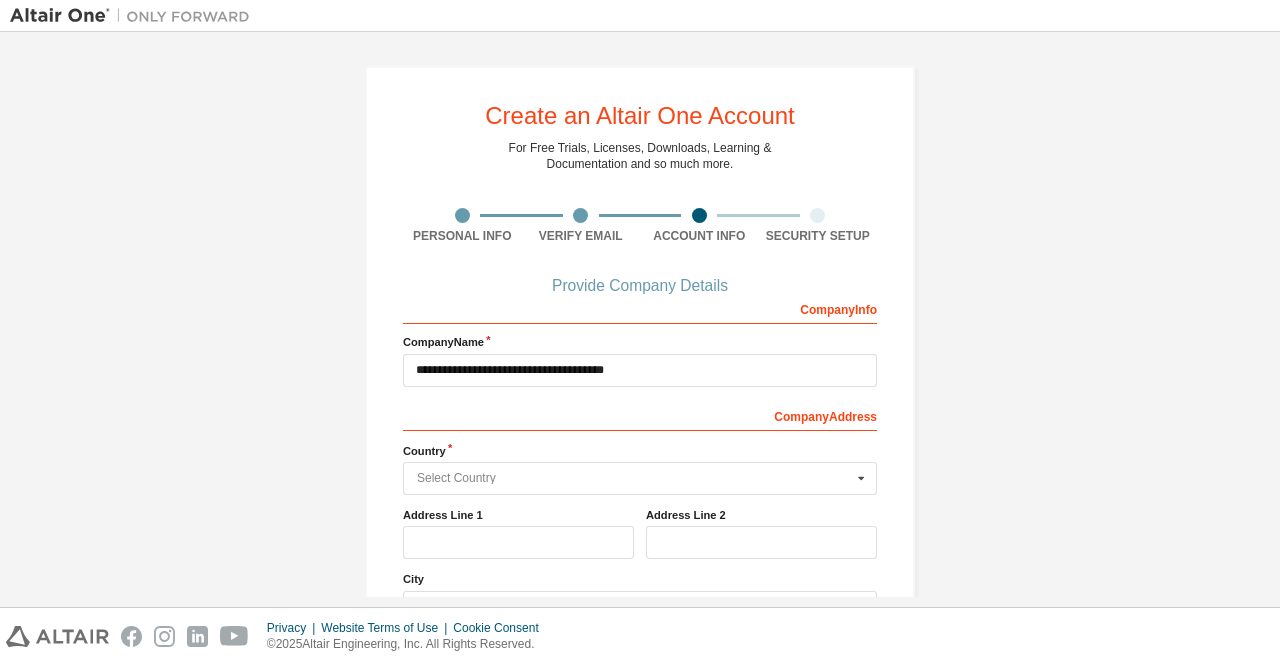 type on "**********" 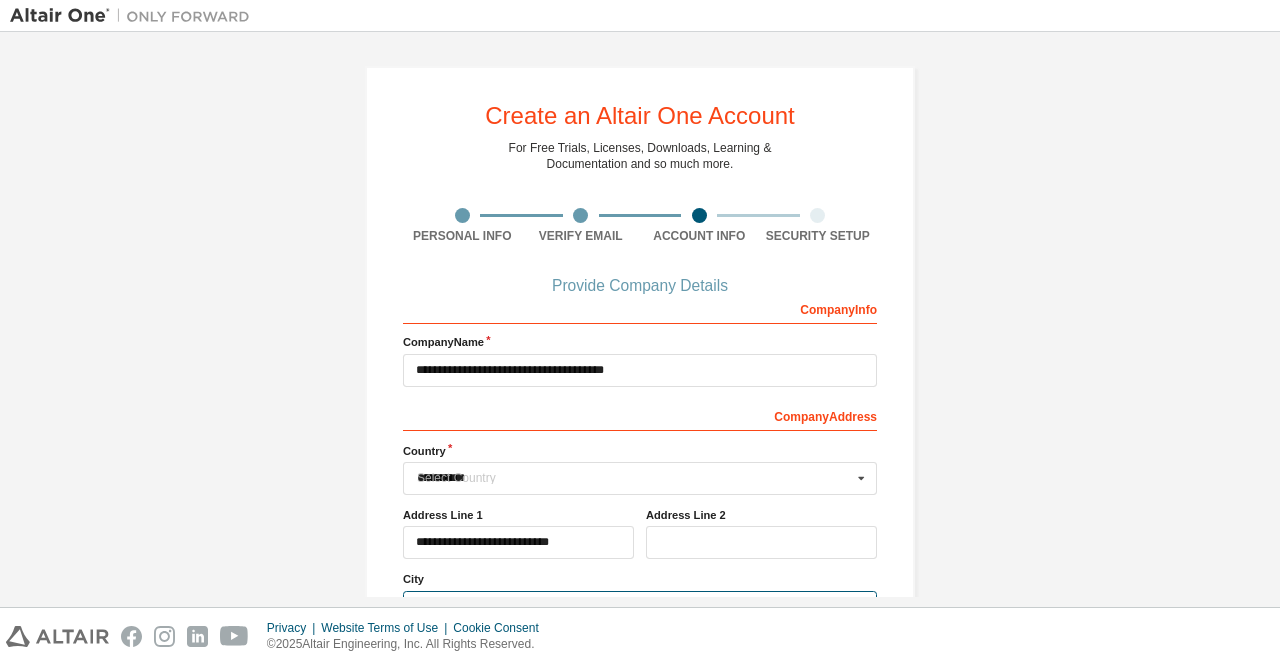 type on "****" 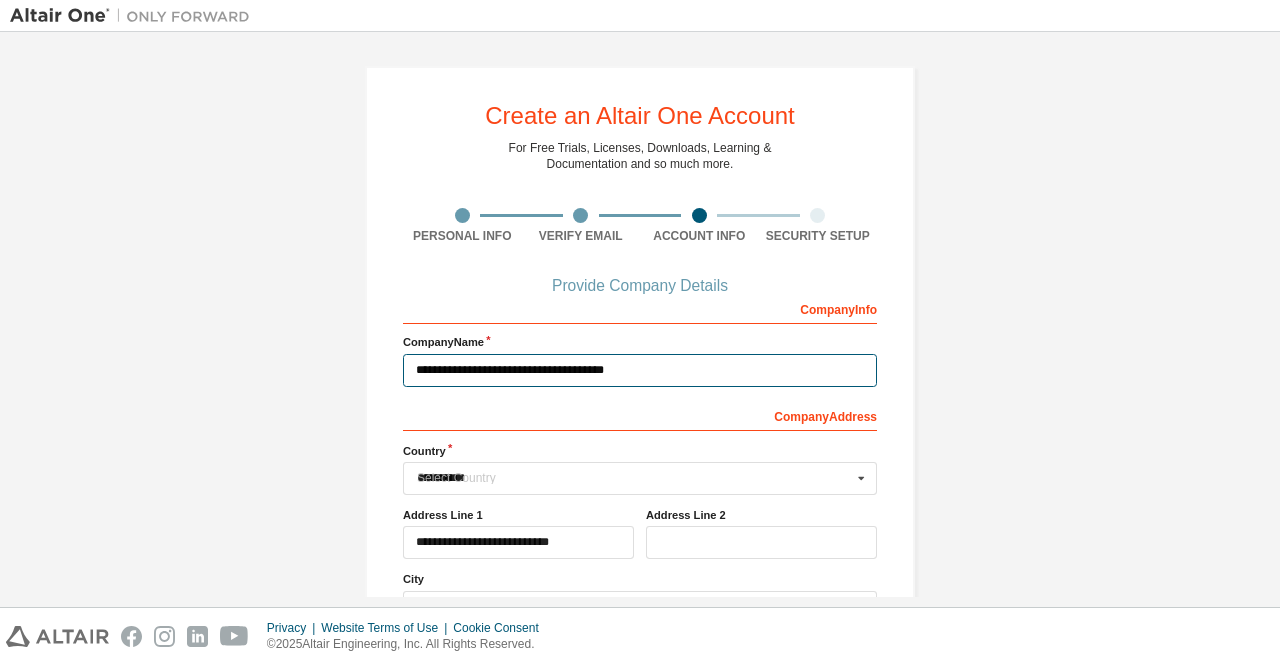 type 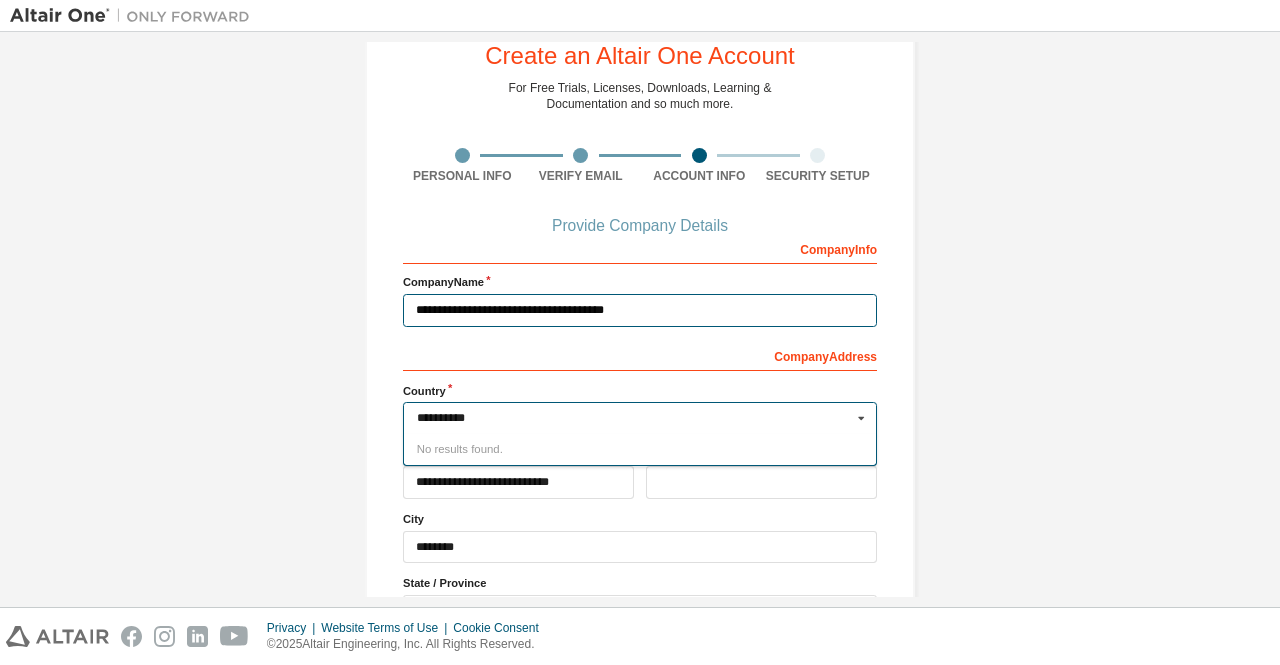 scroll, scrollTop: 100, scrollLeft: 0, axis: vertical 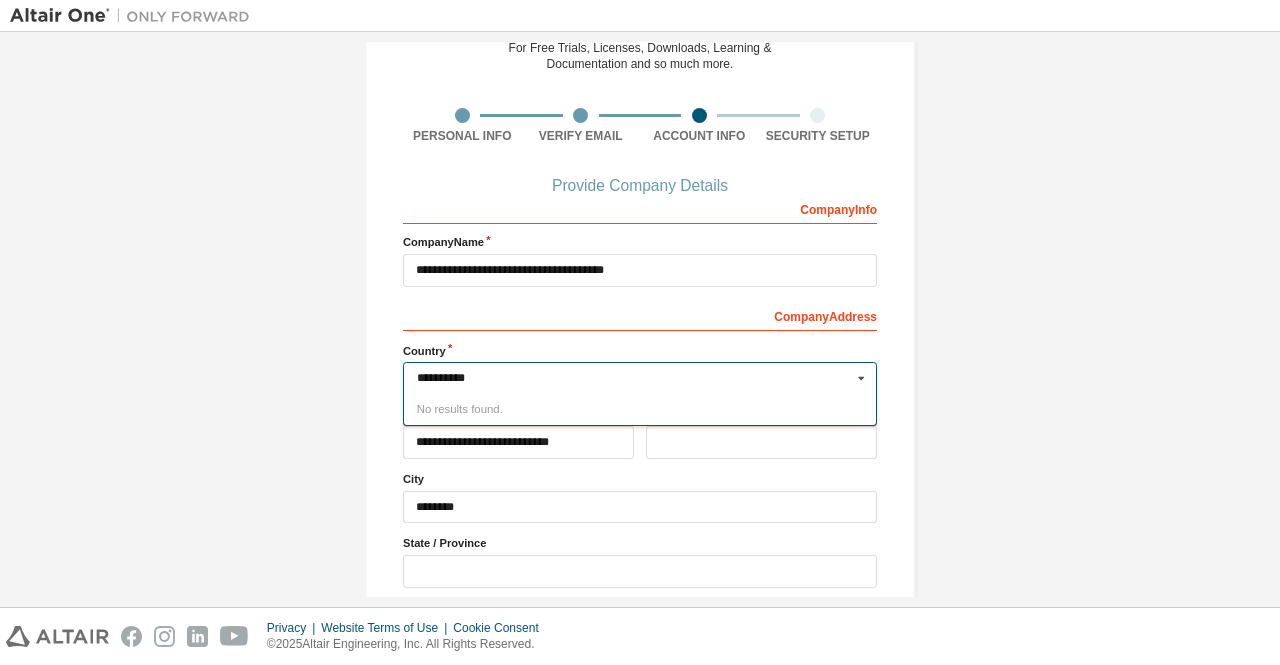 click on "No results found." at bounding box center [640, 409] 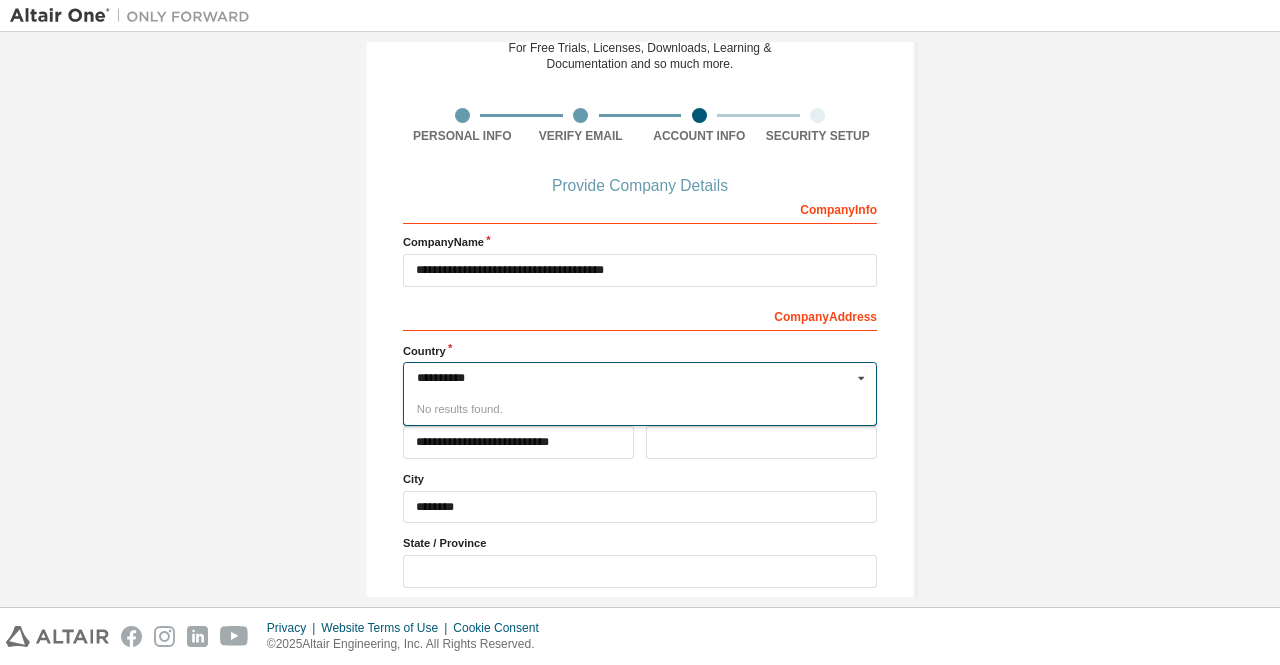 click at bounding box center (861, 378) 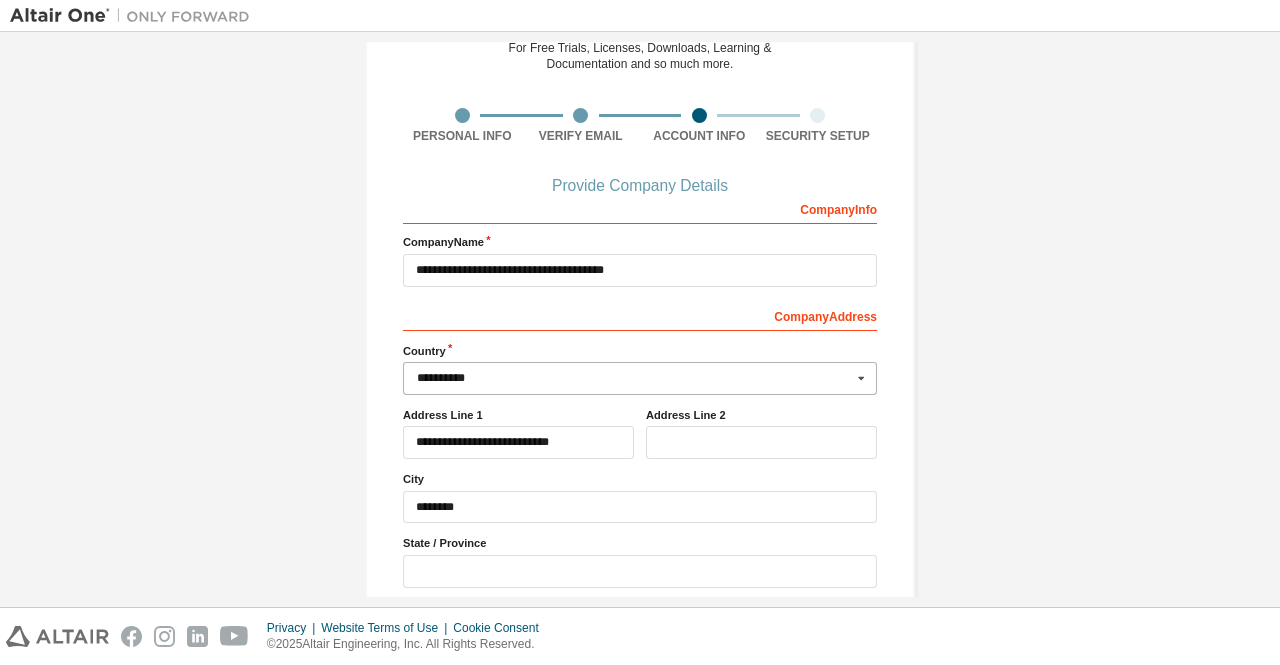 click at bounding box center [861, 378] 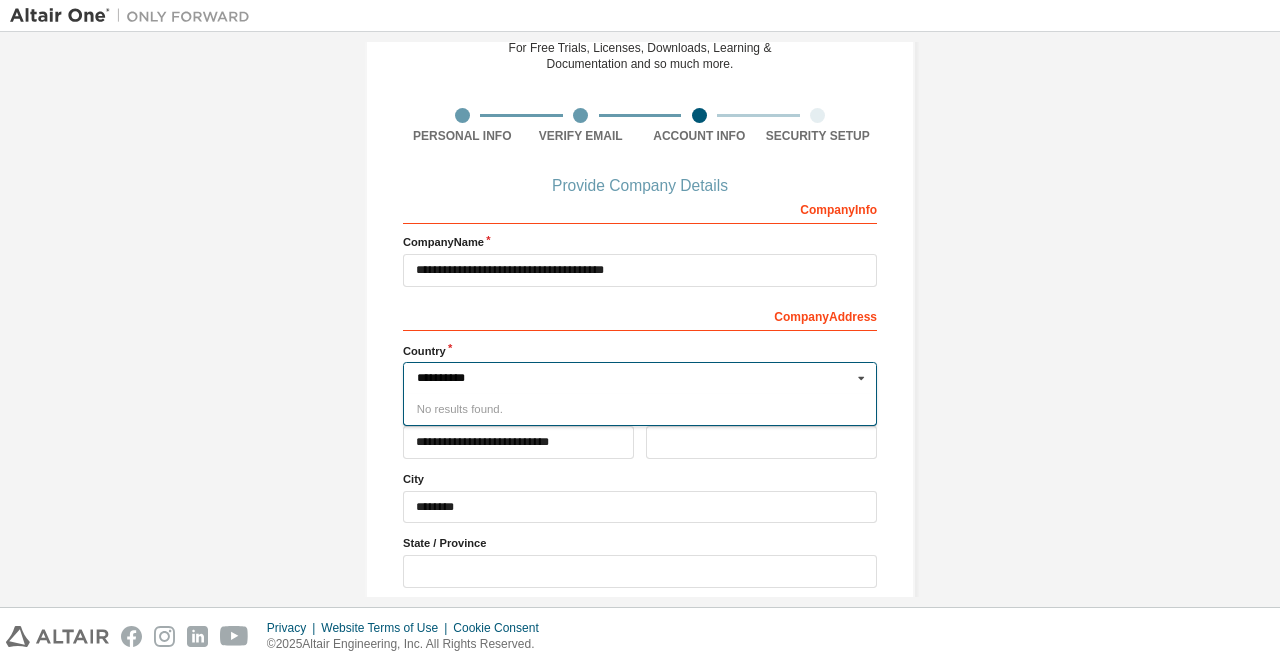 click on "**********" at bounding box center (641, 378) 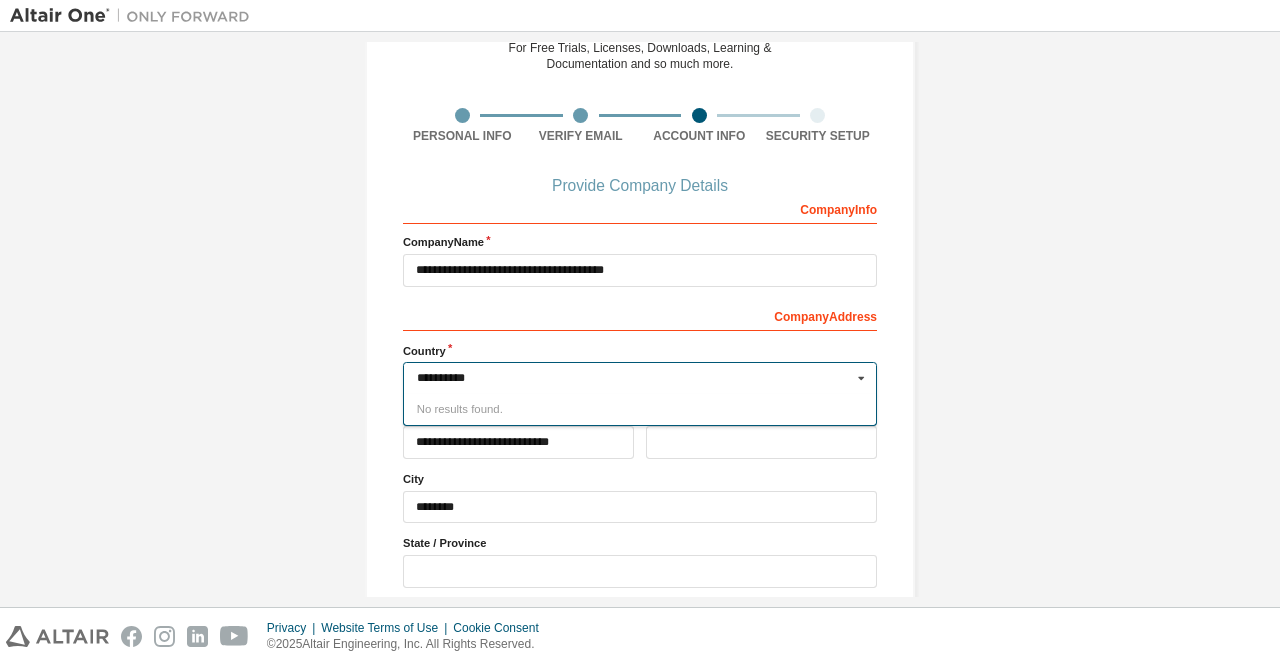 type 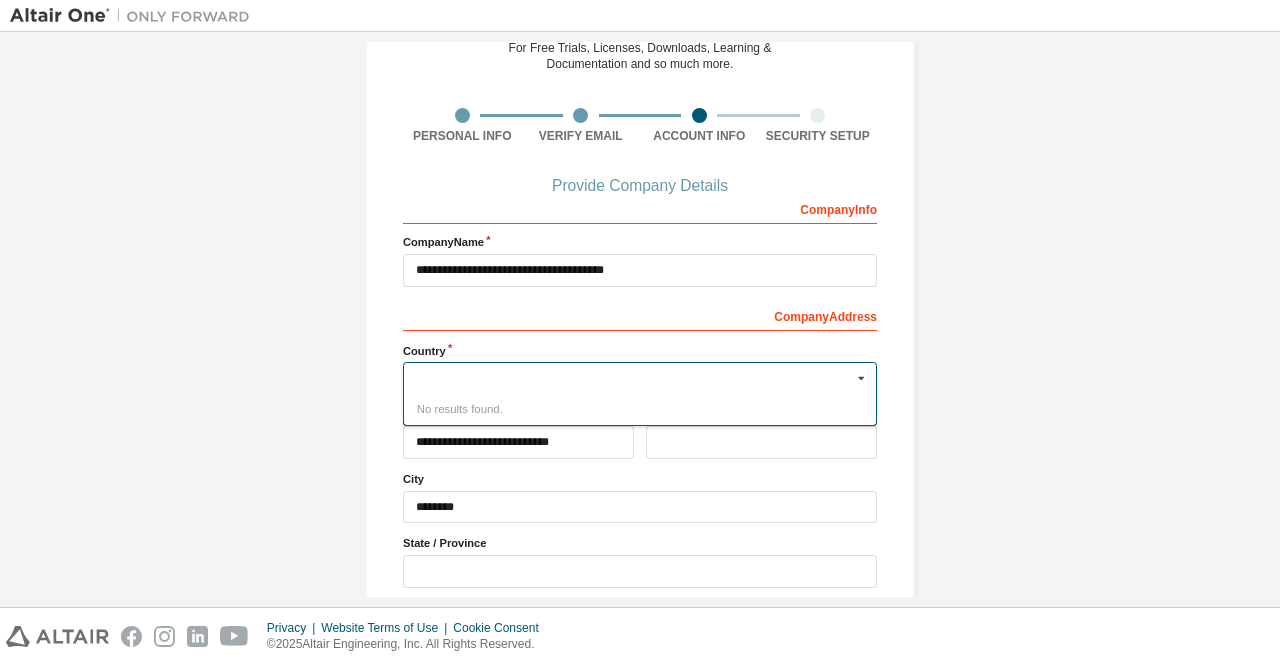click on "**********" at bounding box center [640, 344] 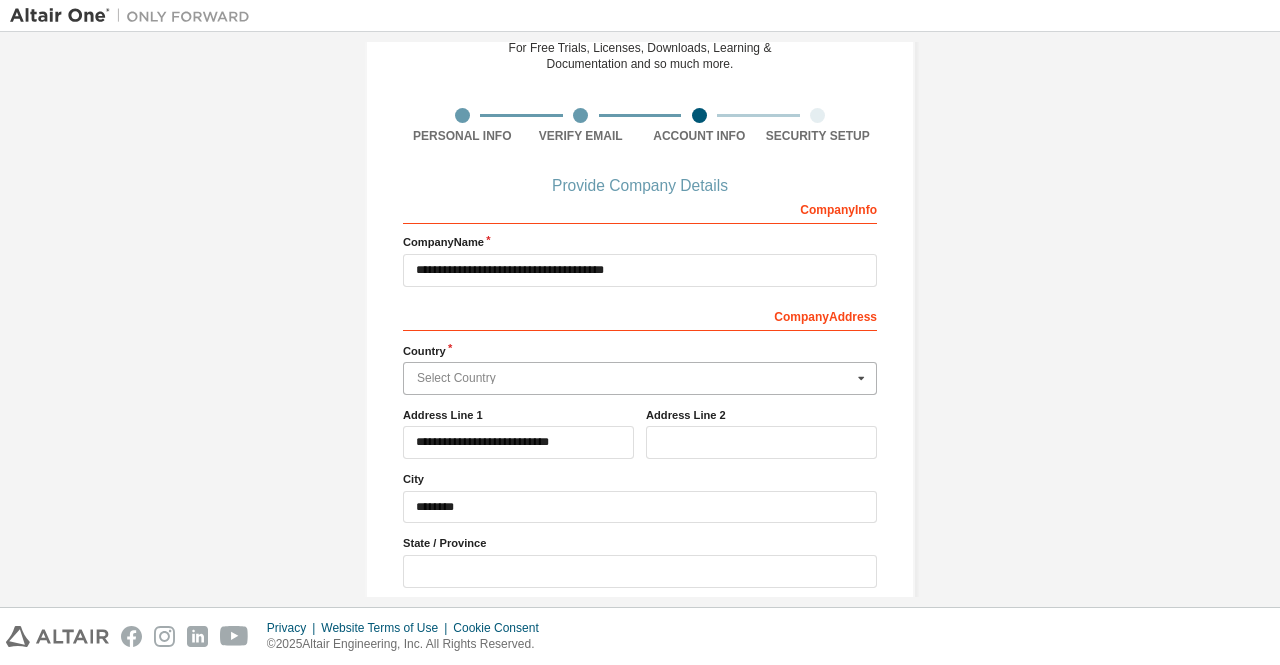 click at bounding box center [641, 378] 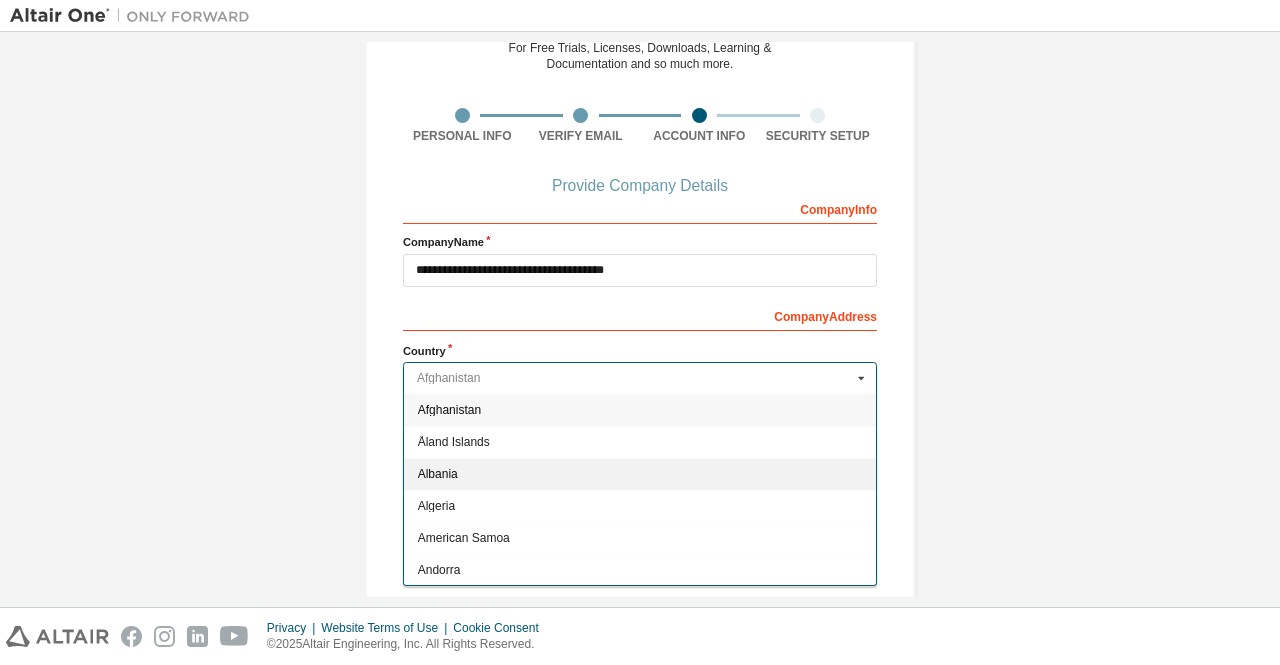 scroll, scrollTop: 300, scrollLeft: 0, axis: vertical 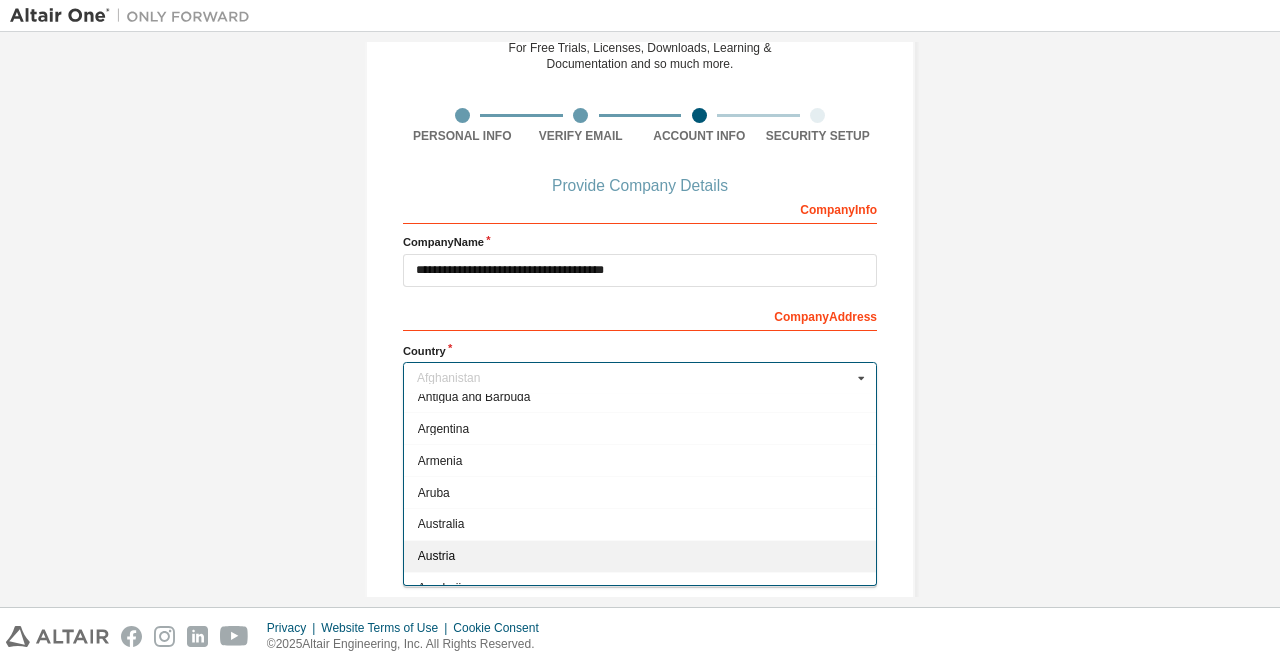 click on "Austria" at bounding box center [640, 556] 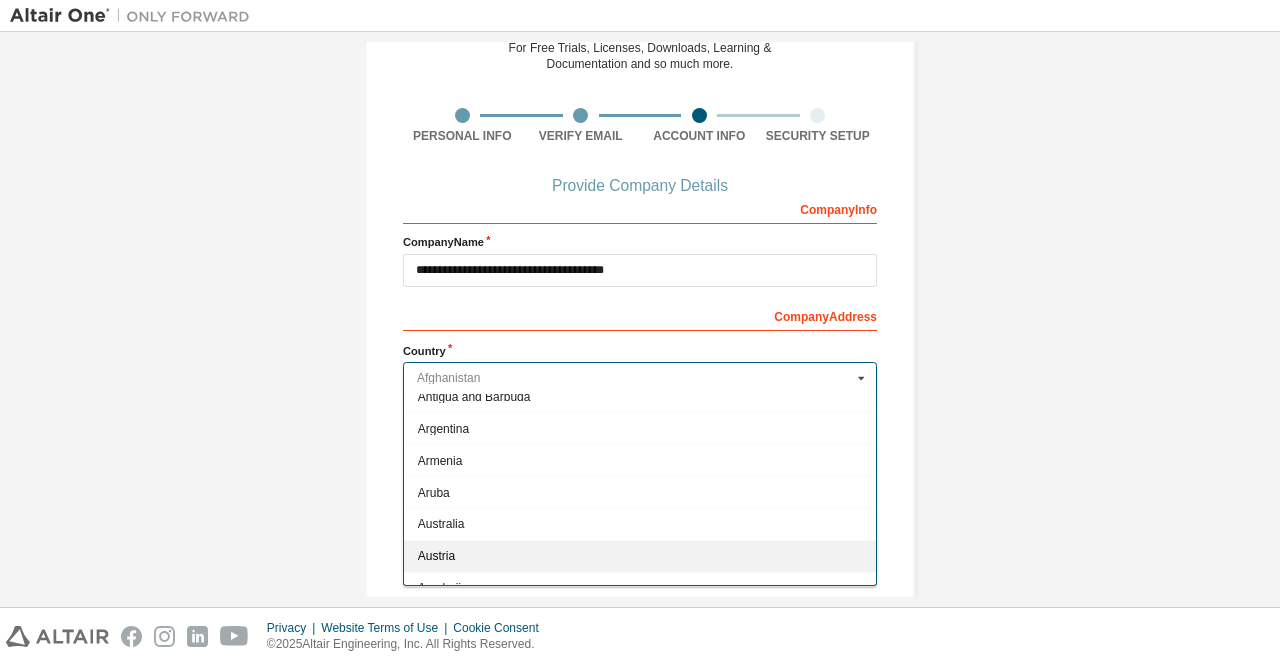 type on "***" 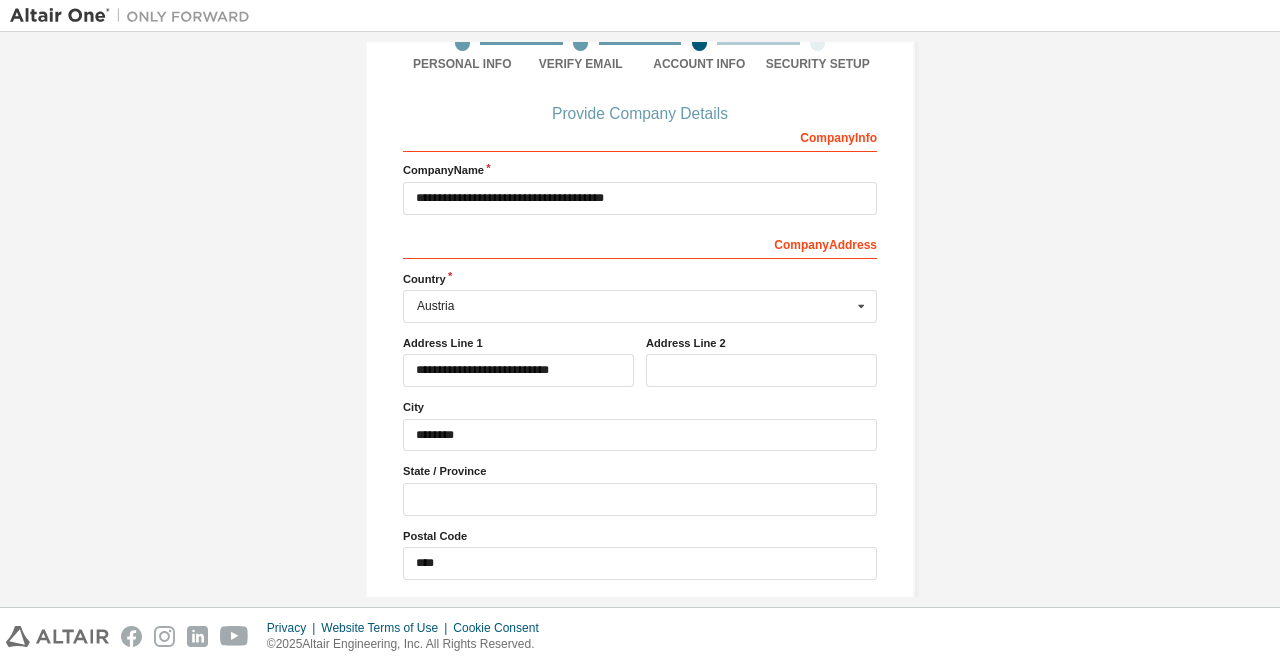 scroll, scrollTop: 200, scrollLeft: 0, axis: vertical 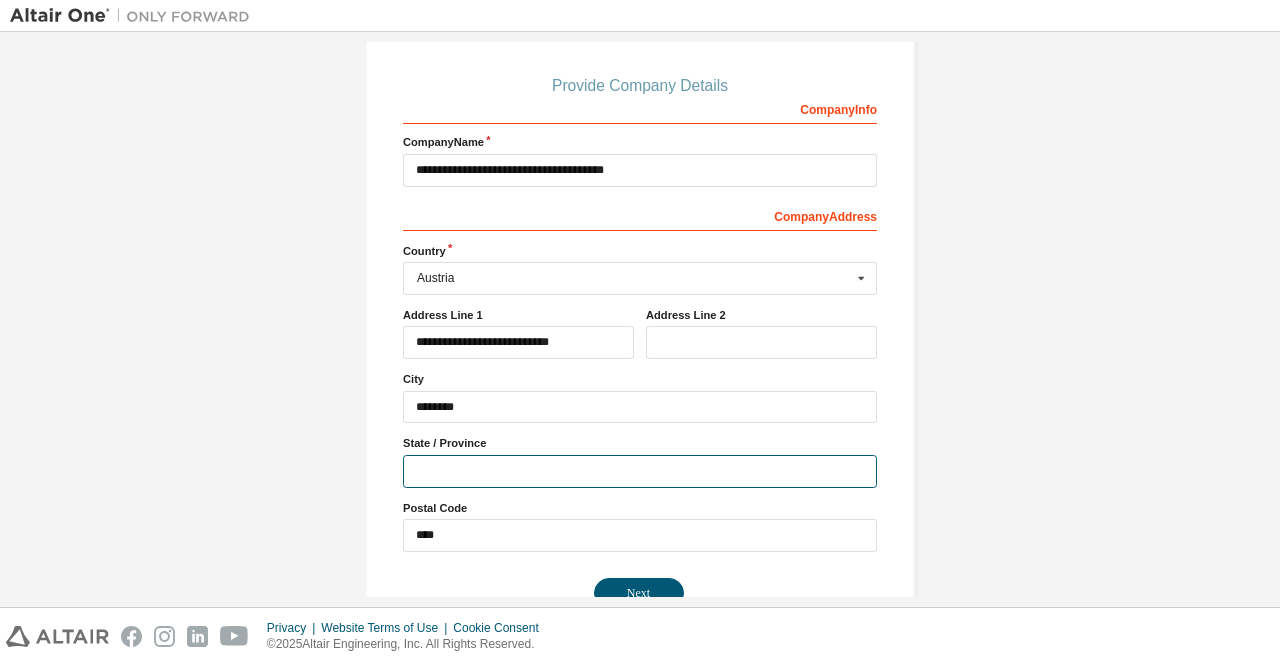 click at bounding box center [640, 471] 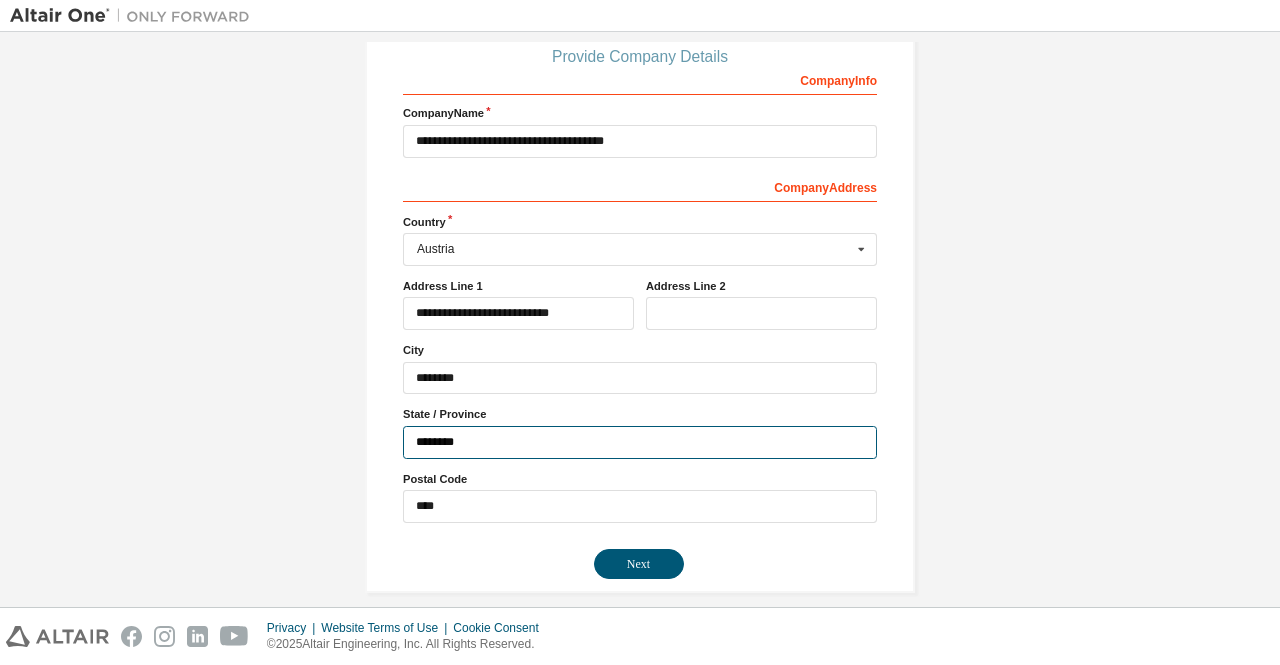 scroll, scrollTop: 243, scrollLeft: 0, axis: vertical 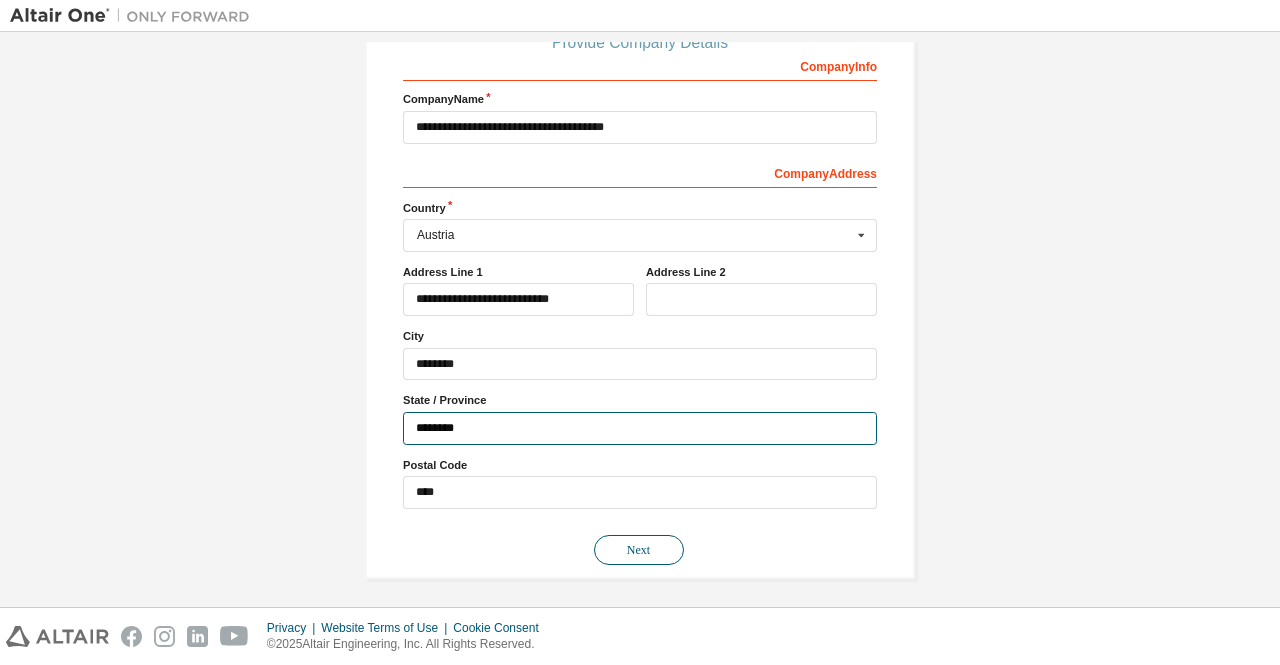 type on "********" 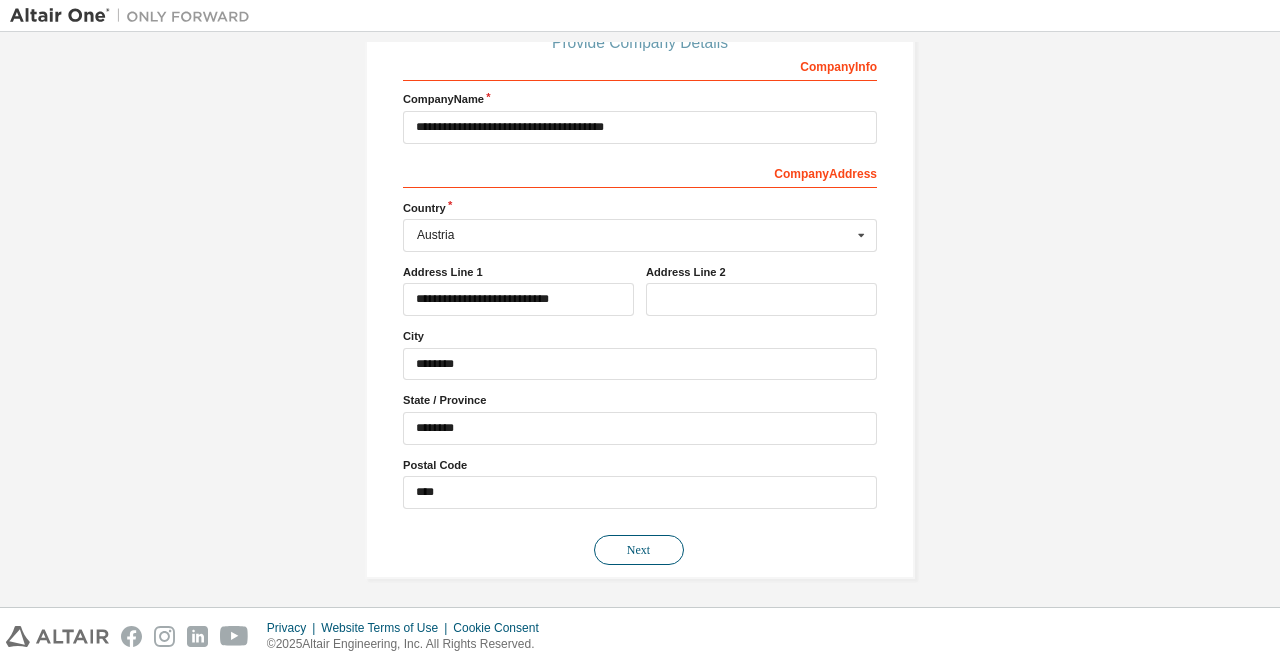 click on "Next" at bounding box center (639, 550) 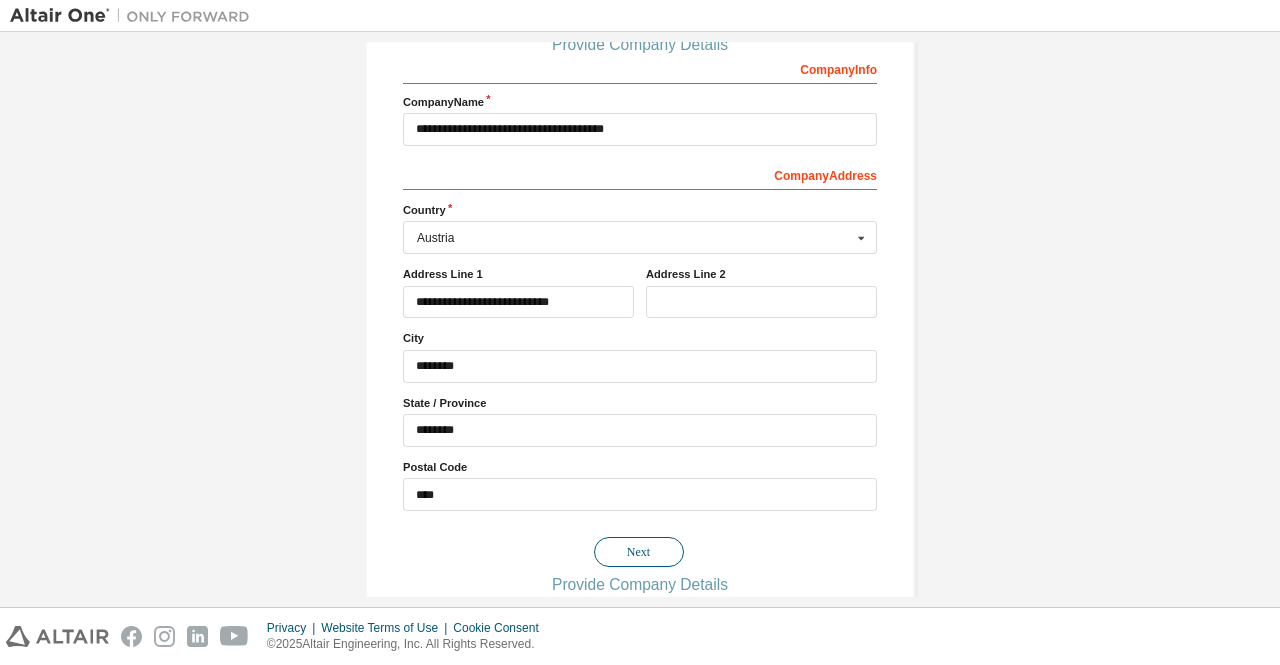 scroll, scrollTop: 243, scrollLeft: 0, axis: vertical 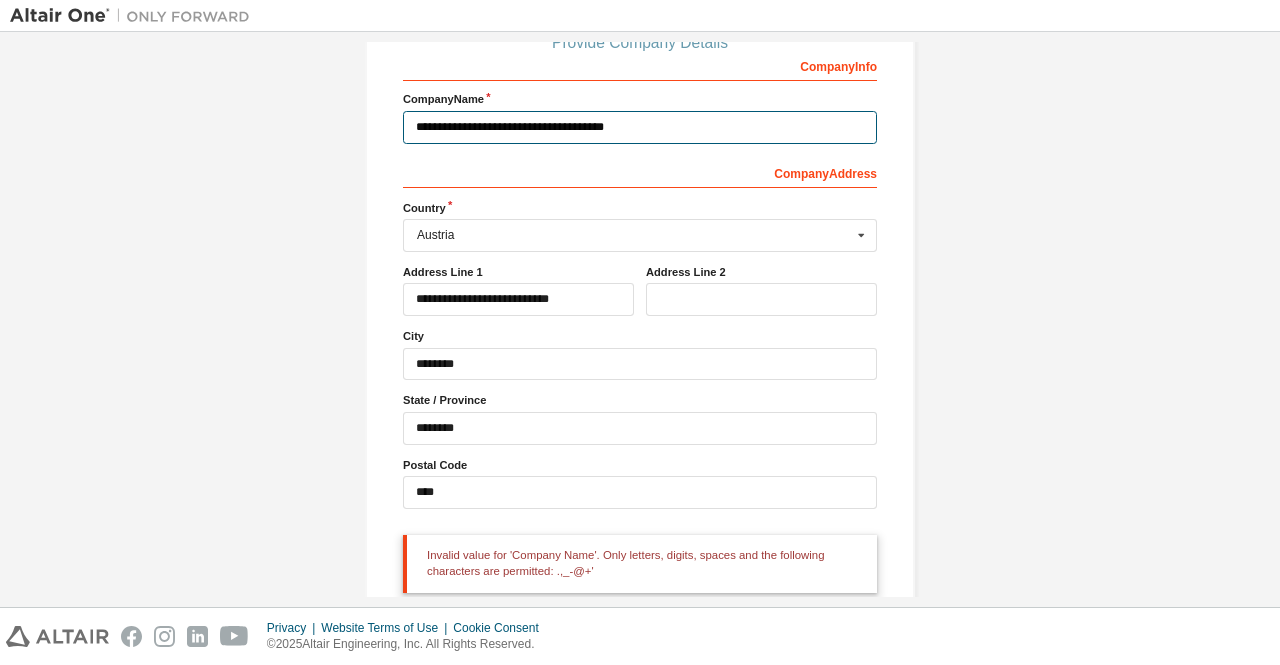 drag, startPoint x: 567, startPoint y: 123, endPoint x: 569, endPoint y: 136, distance: 13.152946 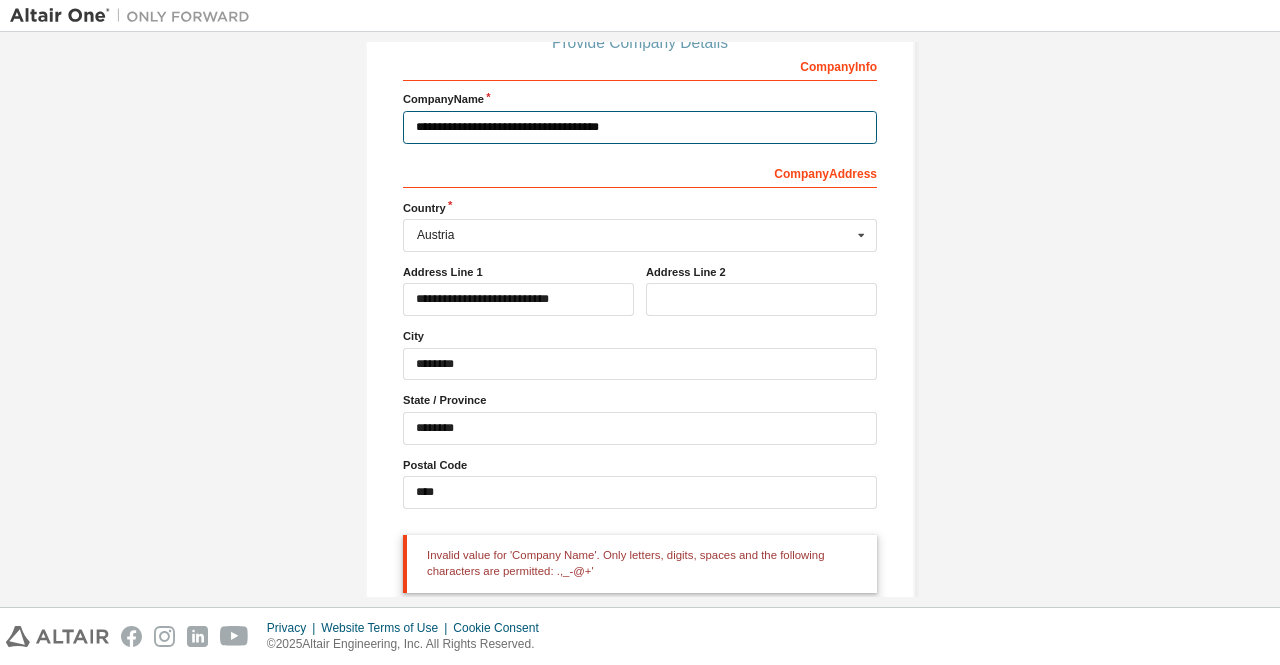 click on "**********" at bounding box center (640, 127) 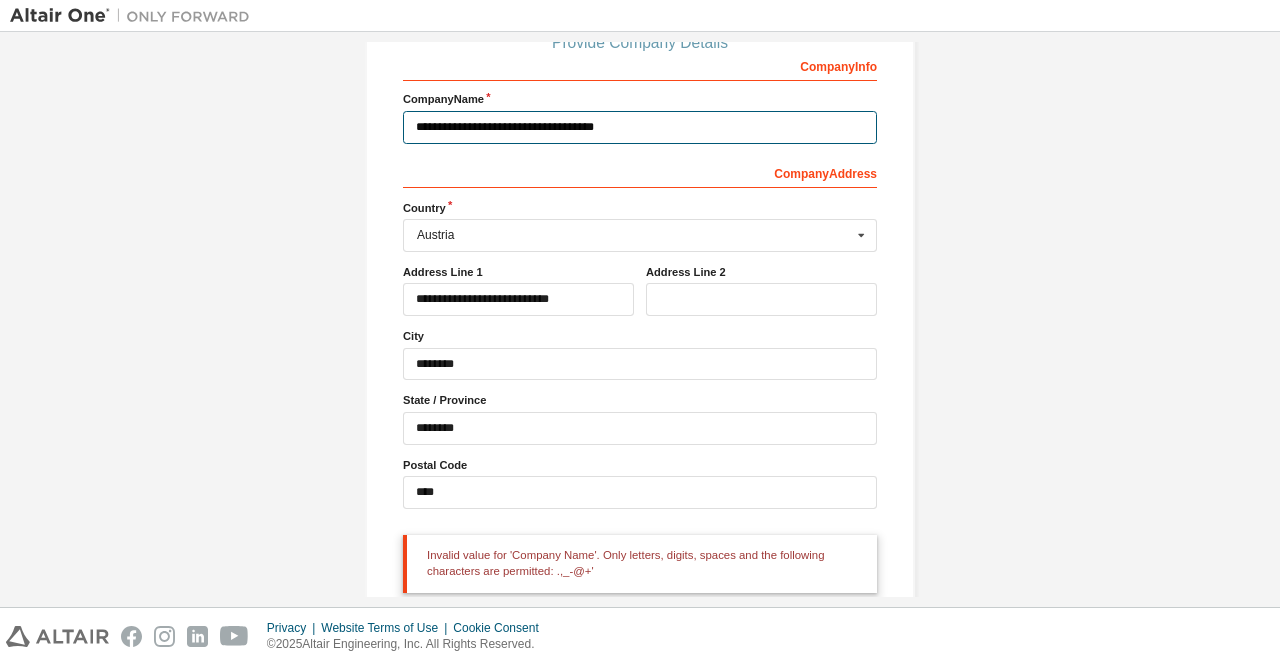 type on "**********" 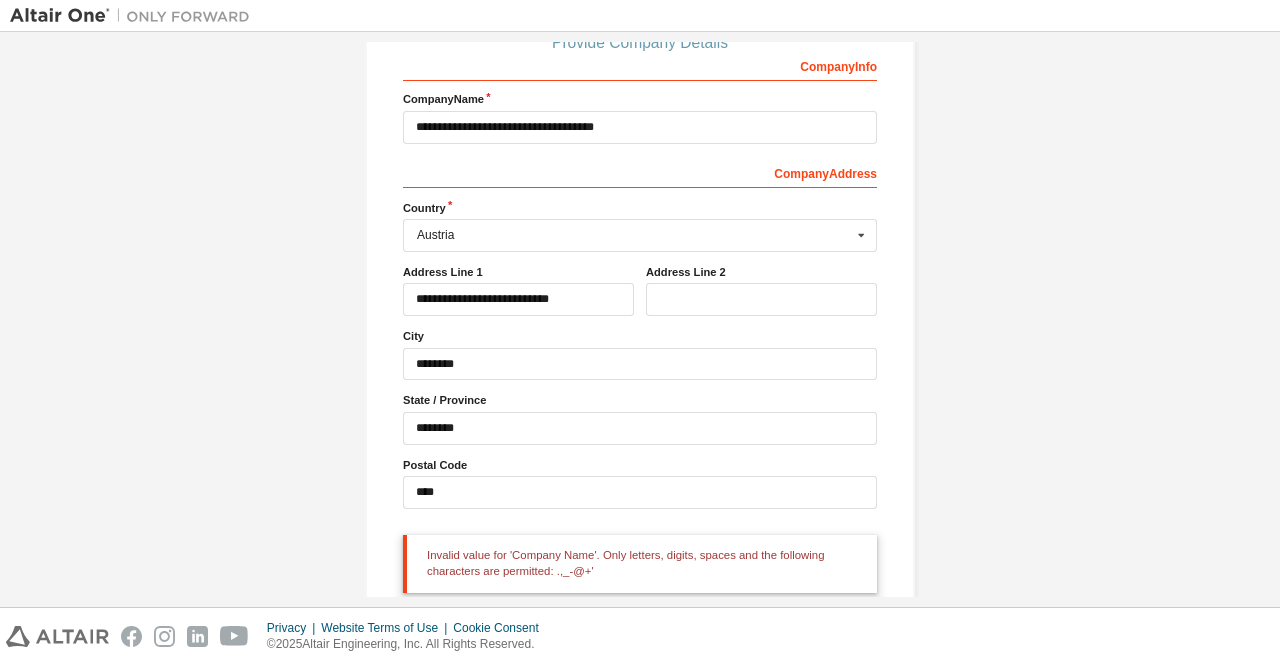 click on "**********" at bounding box center (640, 236) 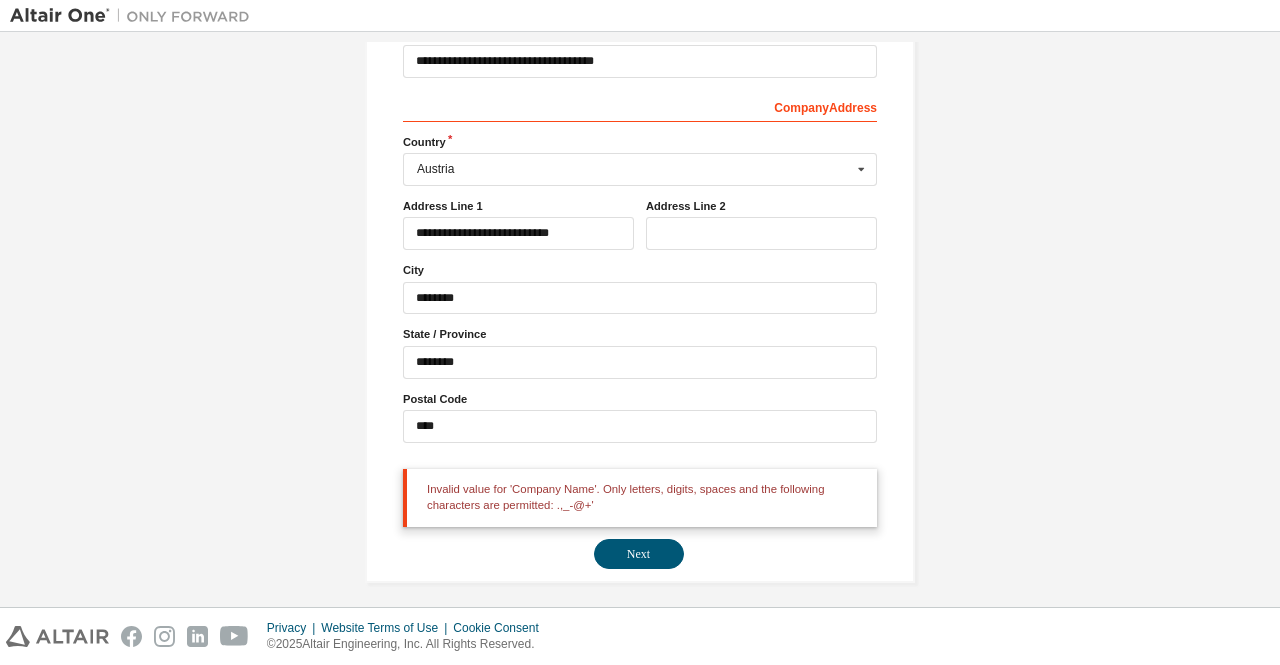 scroll, scrollTop: 312, scrollLeft: 0, axis: vertical 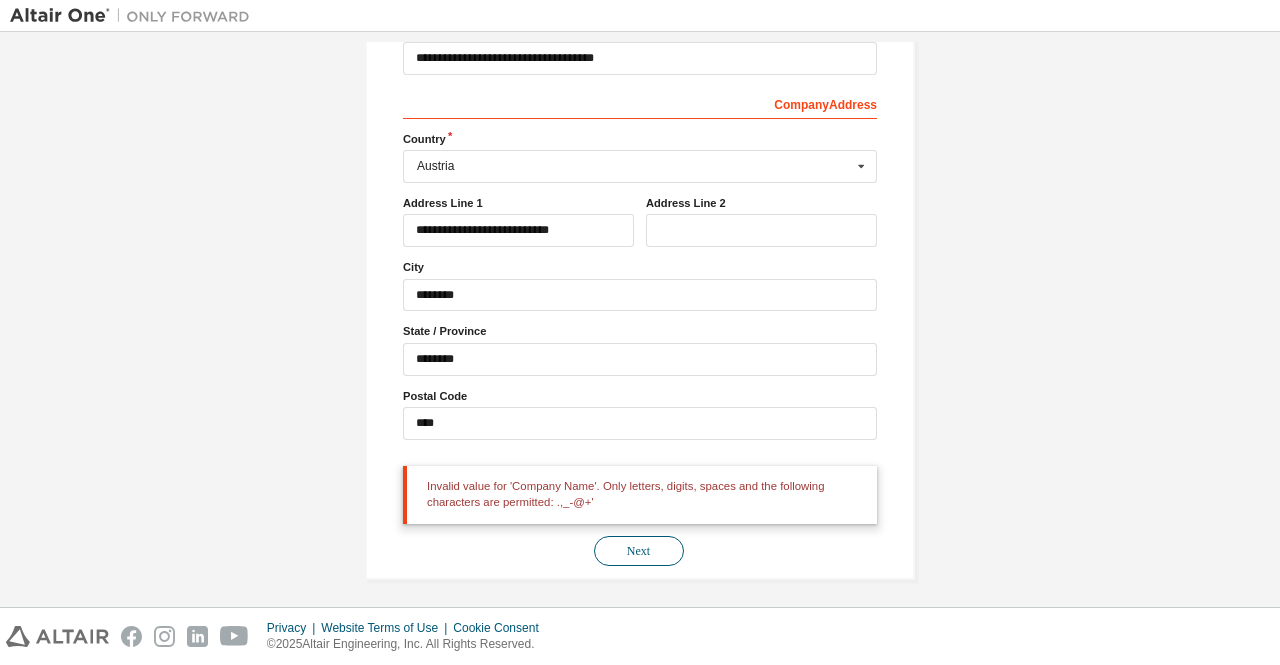 click on "Next" at bounding box center [639, 551] 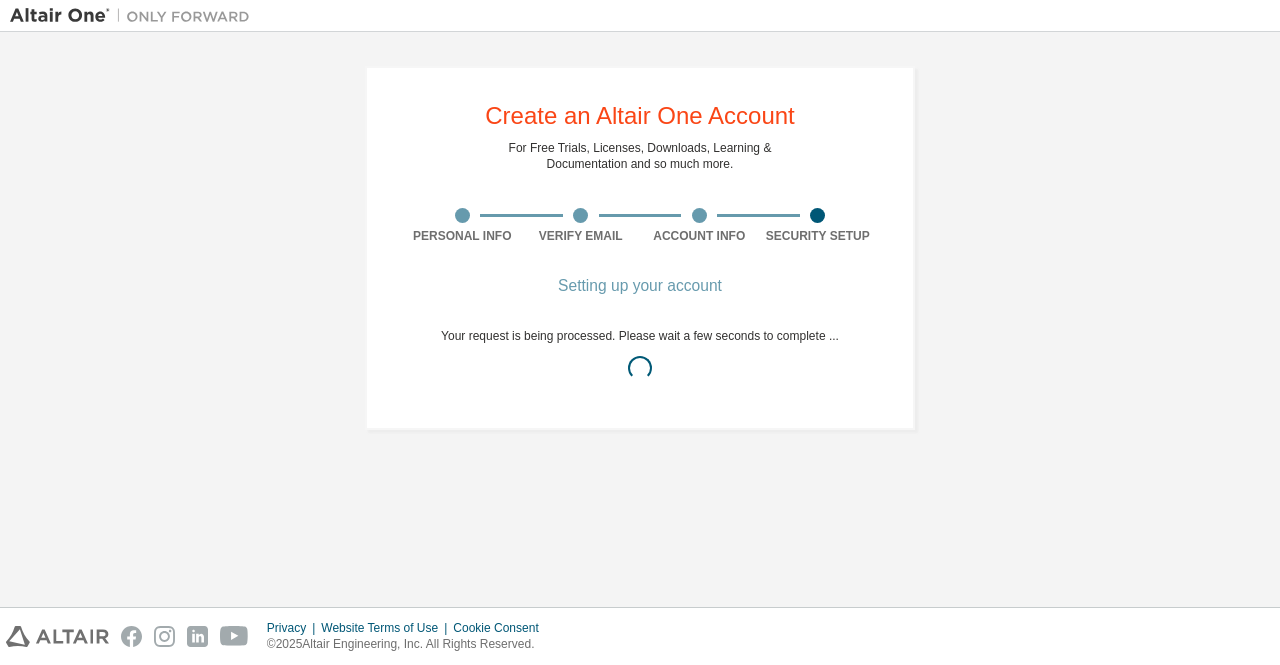 scroll, scrollTop: 0, scrollLeft: 0, axis: both 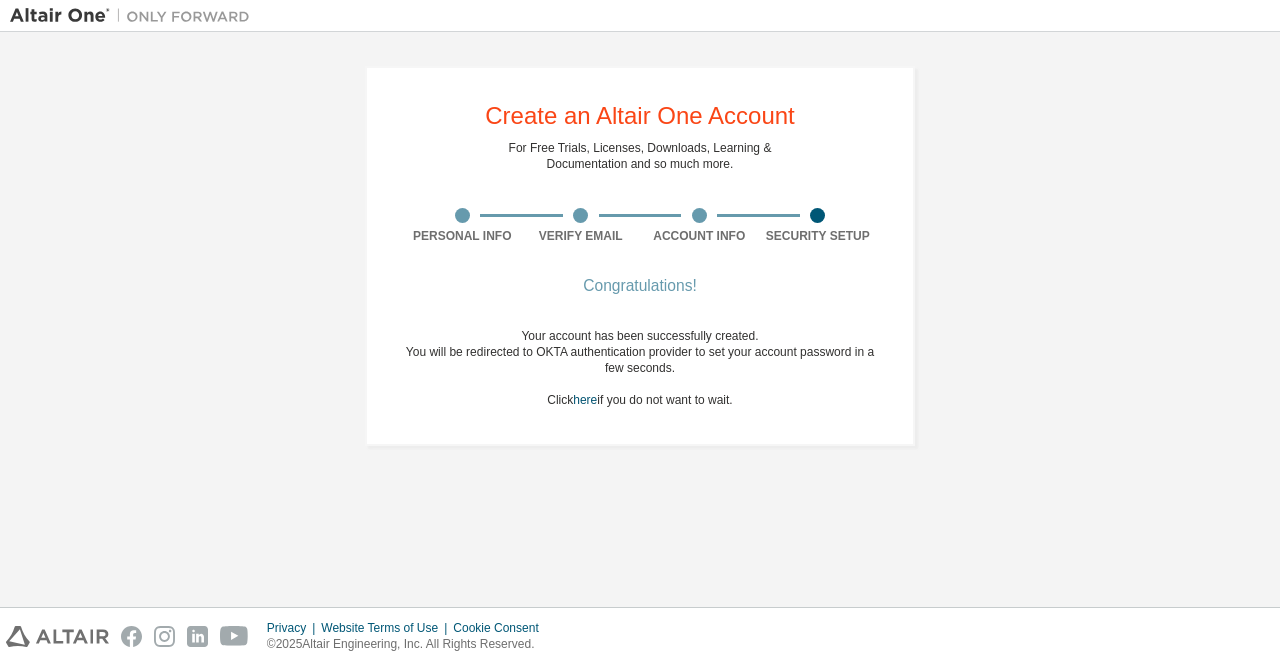 click on "Create an Altair One Account For Free Trials, Licenses, Downloads, Learning &  Documentation and so much more. Personal Info Verify Email Account Info Security Setup Congratulations! Your account has been successfully created. You will be redirected to OKTA authentication provider to set your account password in a few seconds. Click  here  if you do not want to wait." at bounding box center (640, 319) 